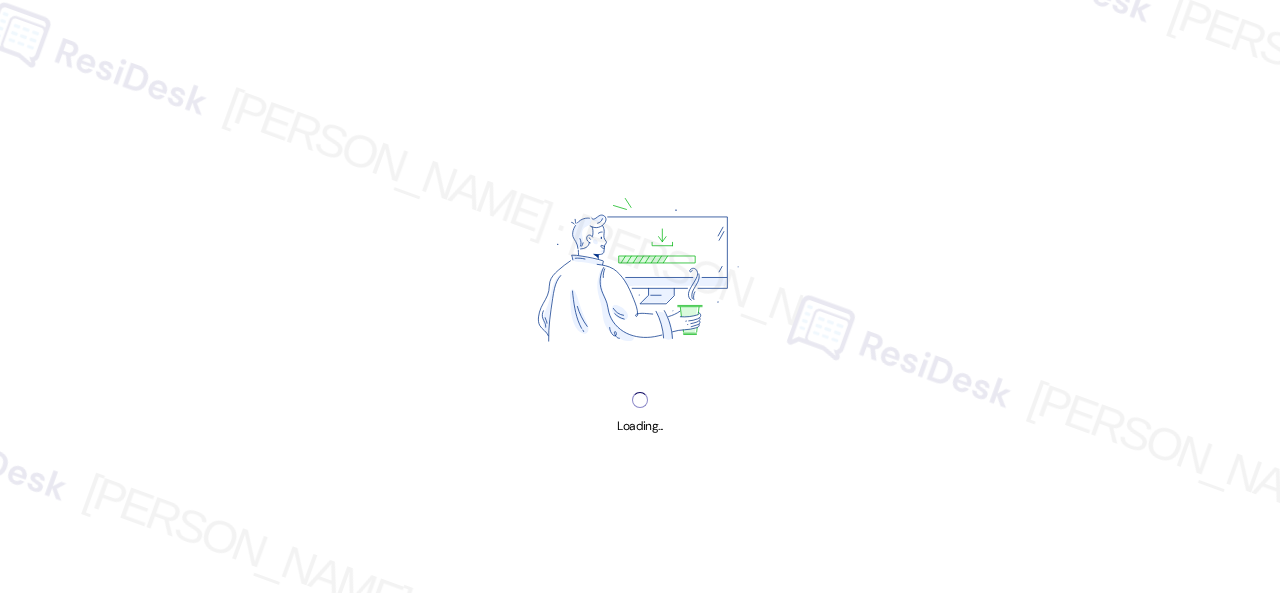 scroll, scrollTop: 0, scrollLeft: 0, axis: both 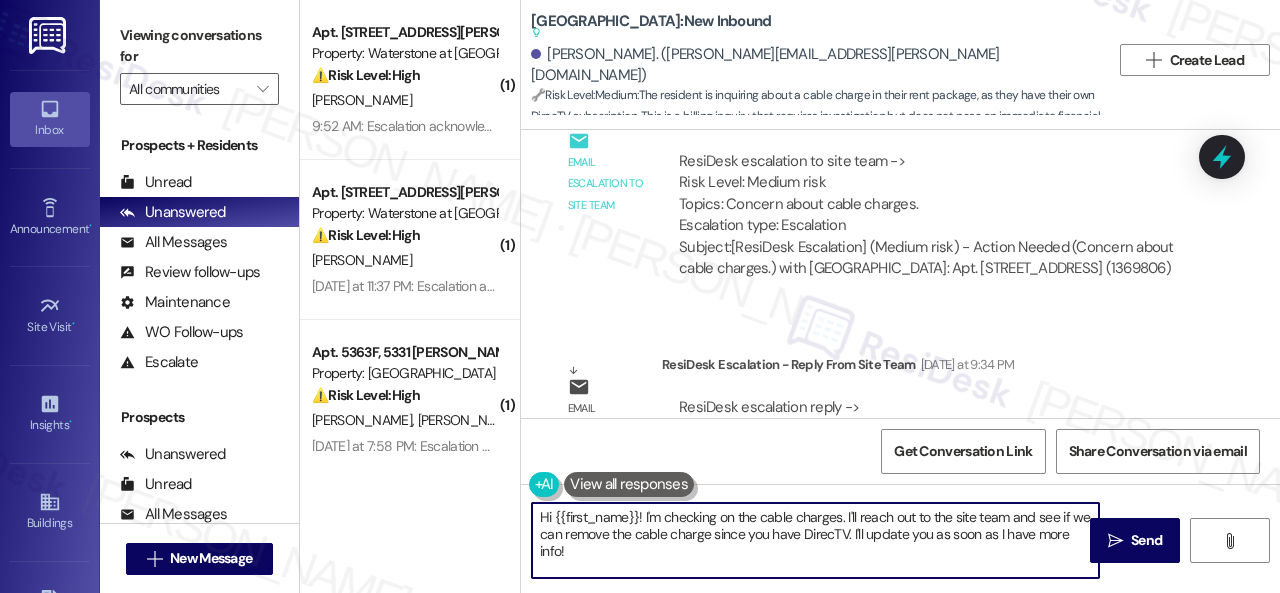 drag, startPoint x: 592, startPoint y: 555, endPoint x: 424, endPoint y: 484, distance: 182.38695 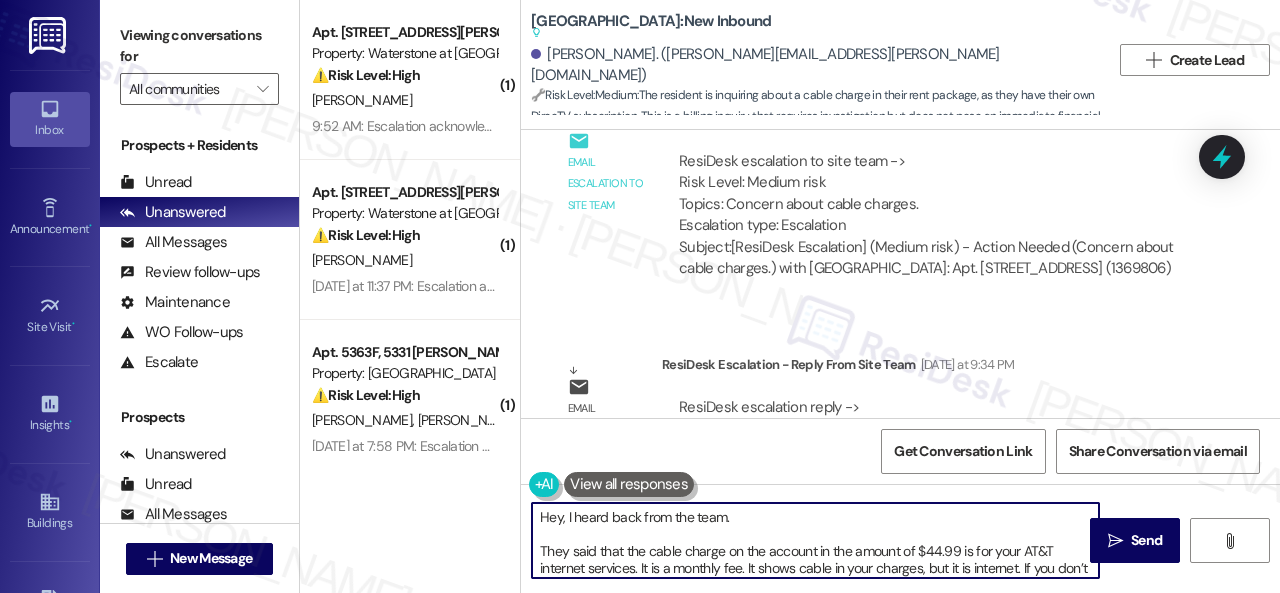 scroll, scrollTop: 68, scrollLeft: 0, axis: vertical 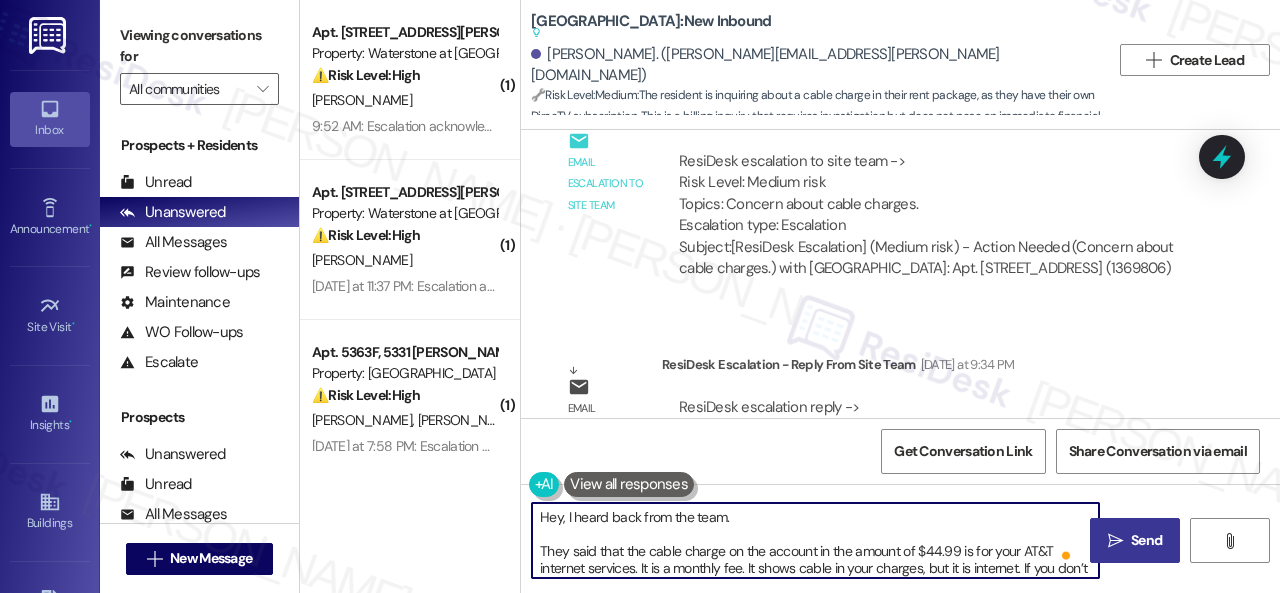 type on "Hey, I heard back from the team.
They said that the cable charge on the account in the amount of $44.99 is for your AT&T internet services. It is a monthly fee. It shows cable in your charges, but it is internet. If you don’t have your internet services connected, you can contact 1866.299.6824 (option 1).
Let me know if you need anything else. Thank you!" 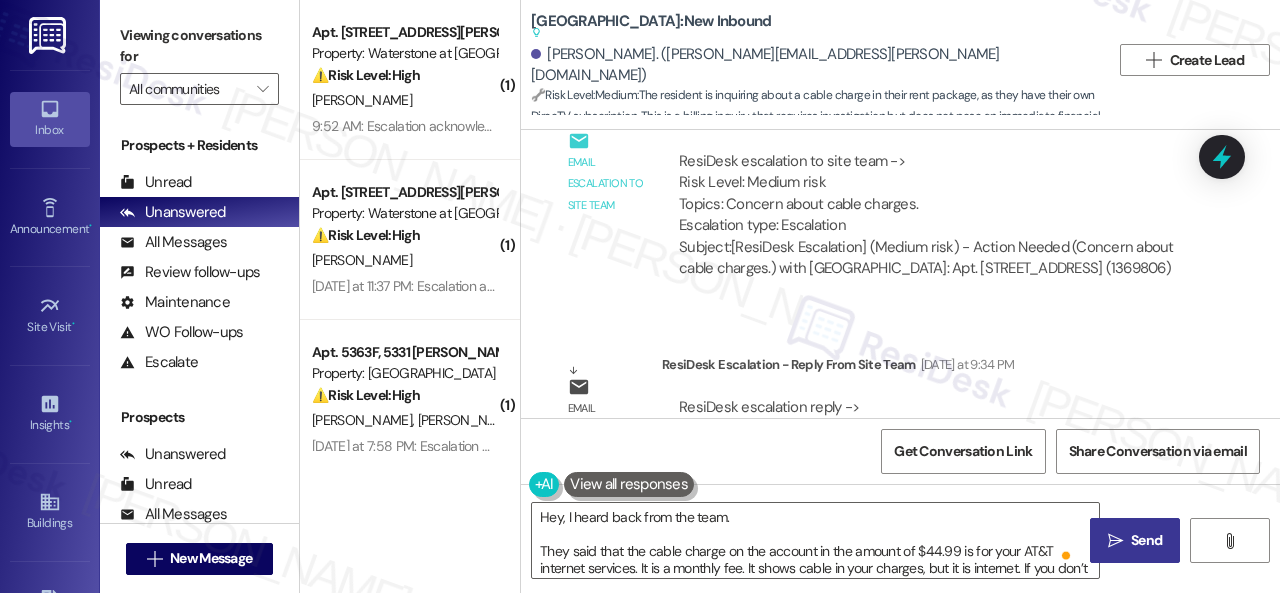 click on "Send" at bounding box center (1146, 540) 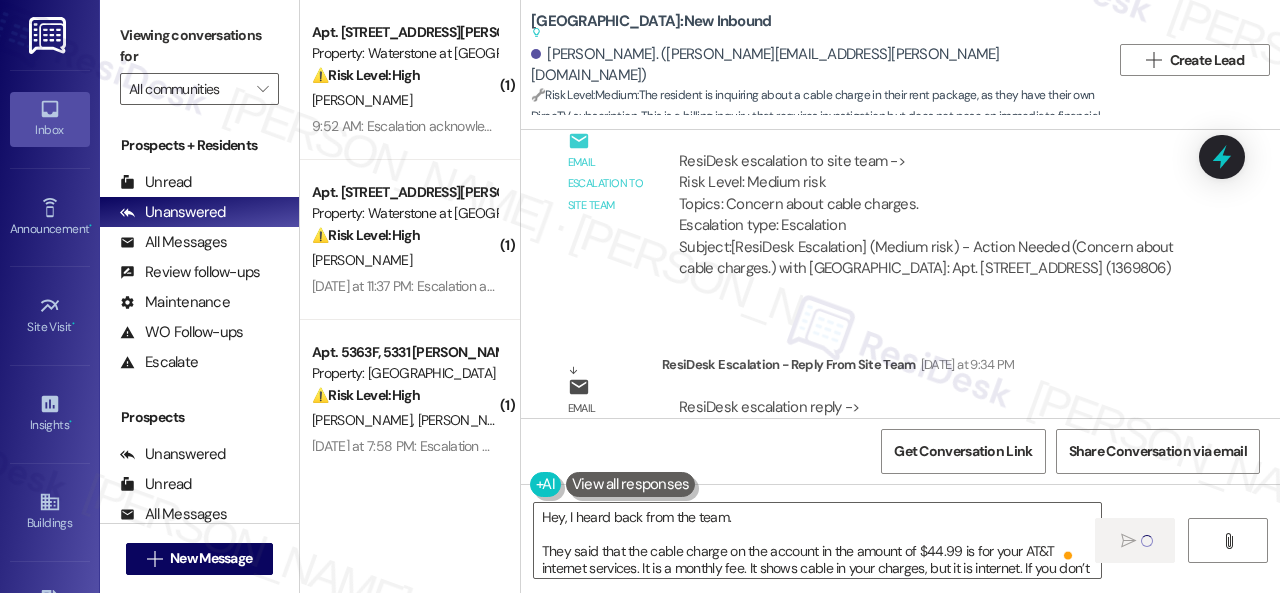 type 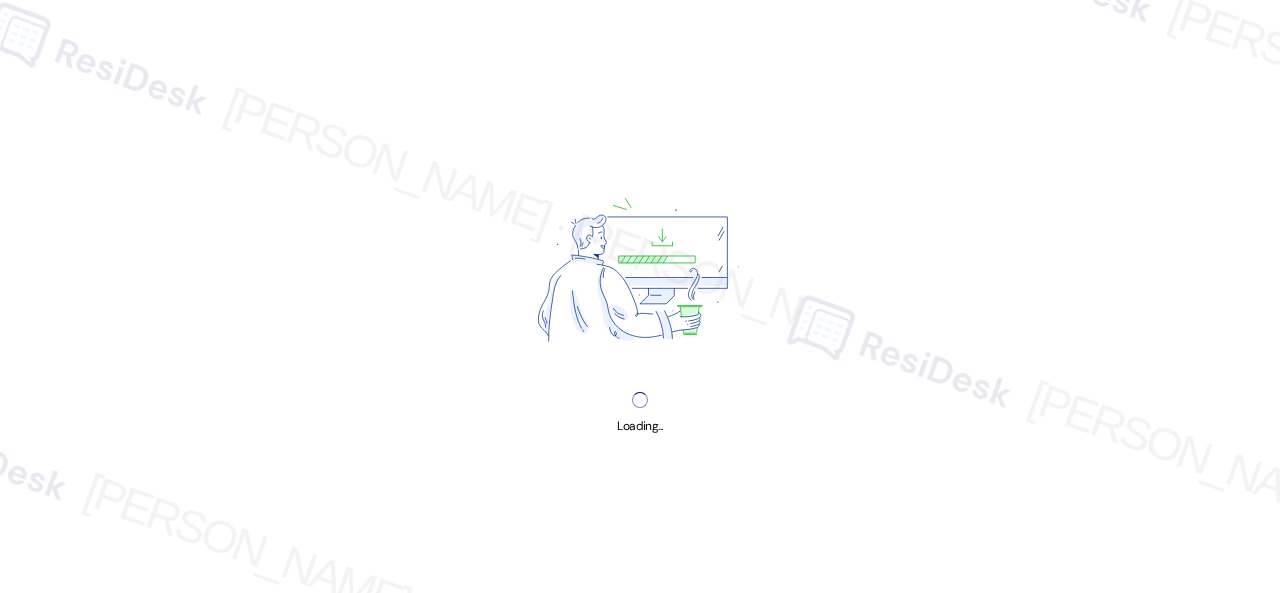 scroll, scrollTop: 0, scrollLeft: 0, axis: both 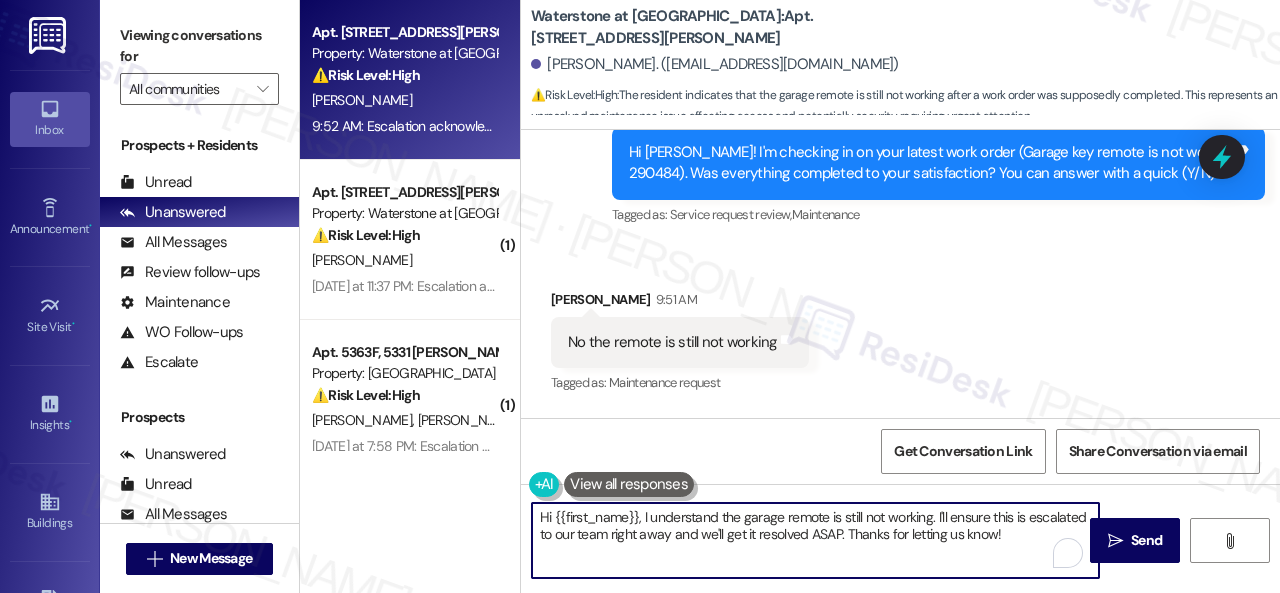 drag, startPoint x: 1024, startPoint y: 543, endPoint x: 507, endPoint y: 505, distance: 518.39465 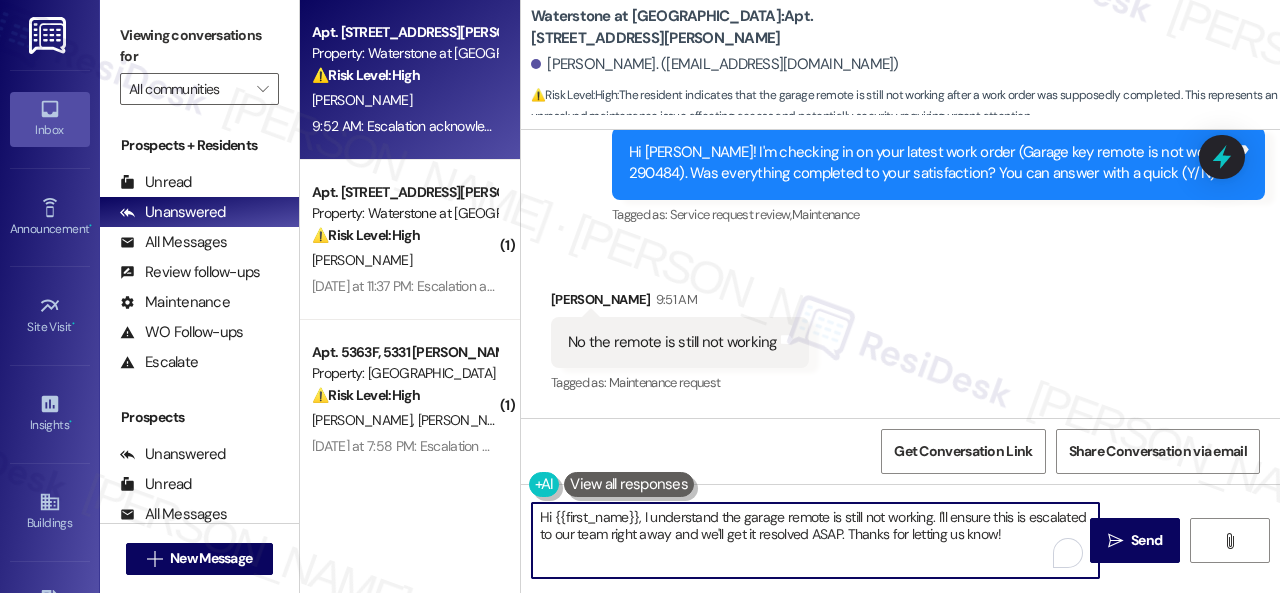 click on "Apt. [STREET_ADDRESS][PERSON_NAME] Property: Waterstone at [GEOGRAPHIC_DATA] ⚠️  Risk Level:  High The resident indicates that the garage remote is still not working after a work order was supposedly completed. This represents an unresolved maintenance issue affecting access and potentially security, requiring urgent attention. [PERSON_NAME] 9:52 AM: Escalation acknowledged.
Thank you for your message. Our offices are currently closed, but we will contact you when we resume operations. For emergencies, please contact your emergency number [PHONE_NUMBER] Option 3. 9:52 AM: Escalation acknowledged.
Thank you for your message. Our offices are currently closed, but we will contact you when we resume operations. For emergencies, please contact your emergency number [PHONE_NUMBER] Option 3. ( 1 ) Apt. 2106, [STREET_ADDRESS][PERSON_NAME] Property: Waterstone at [GEOGRAPHIC_DATA] ⚠️  Risk Level:  [GEOGRAPHIC_DATA][PERSON_NAME] ( 1 ) Apt. 5363F, 5331 [PERSON_NAME] Property: [GEOGRAPHIC_DATA] ⚠️  Risk Level:  High [PERSON_NAME] [PERSON_NAME] ( 1 ) 💡  Risk Level:  (" at bounding box center [790, 296] 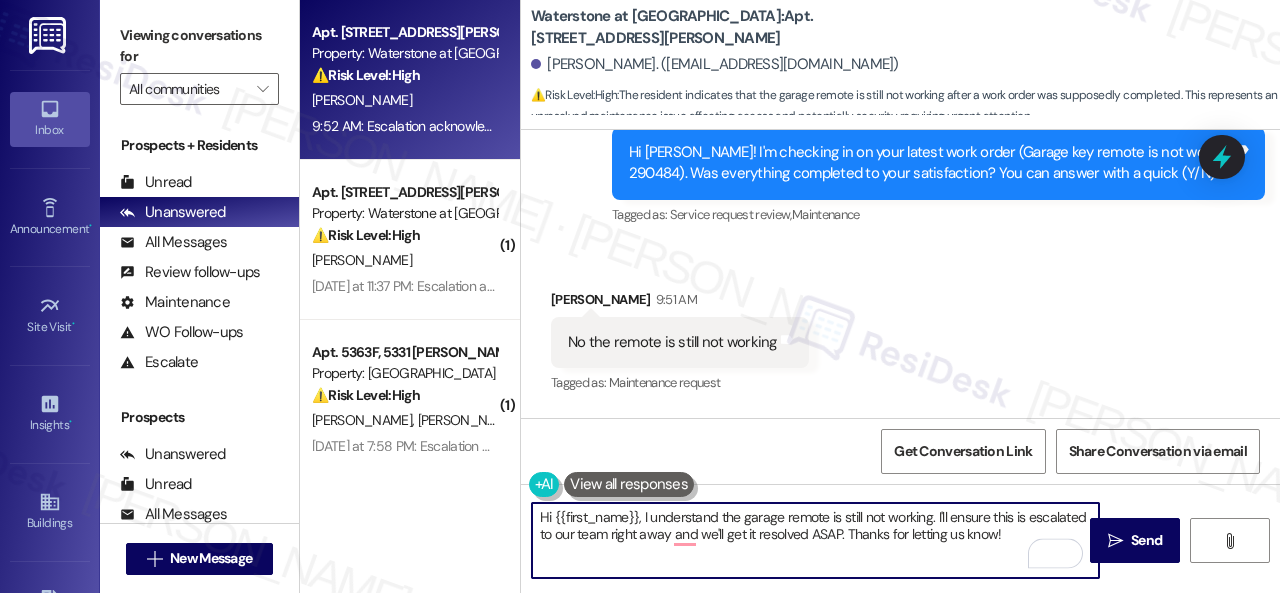 click on "Hi {{first_name}}, I understand the garage remote is still not working. I'll ensure this is escalated to our team right away and we'll get it resolved ASAP. Thanks for letting us know!" at bounding box center (815, 540) 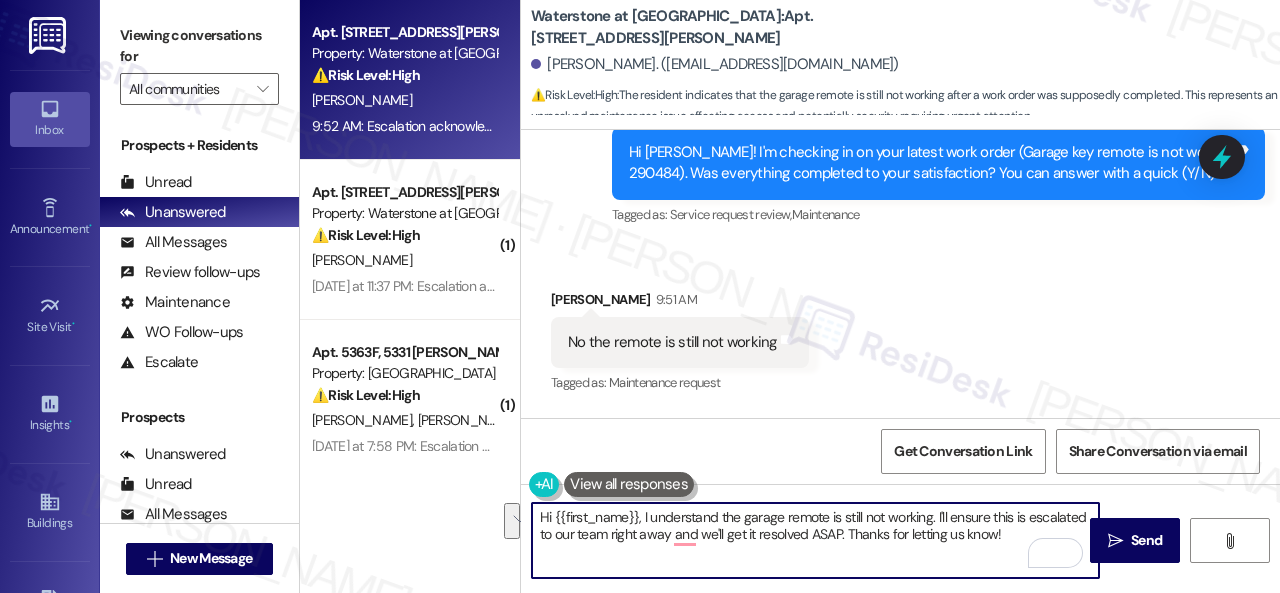 drag, startPoint x: 640, startPoint y: 516, endPoint x: 1038, endPoint y: 535, distance: 398.45325 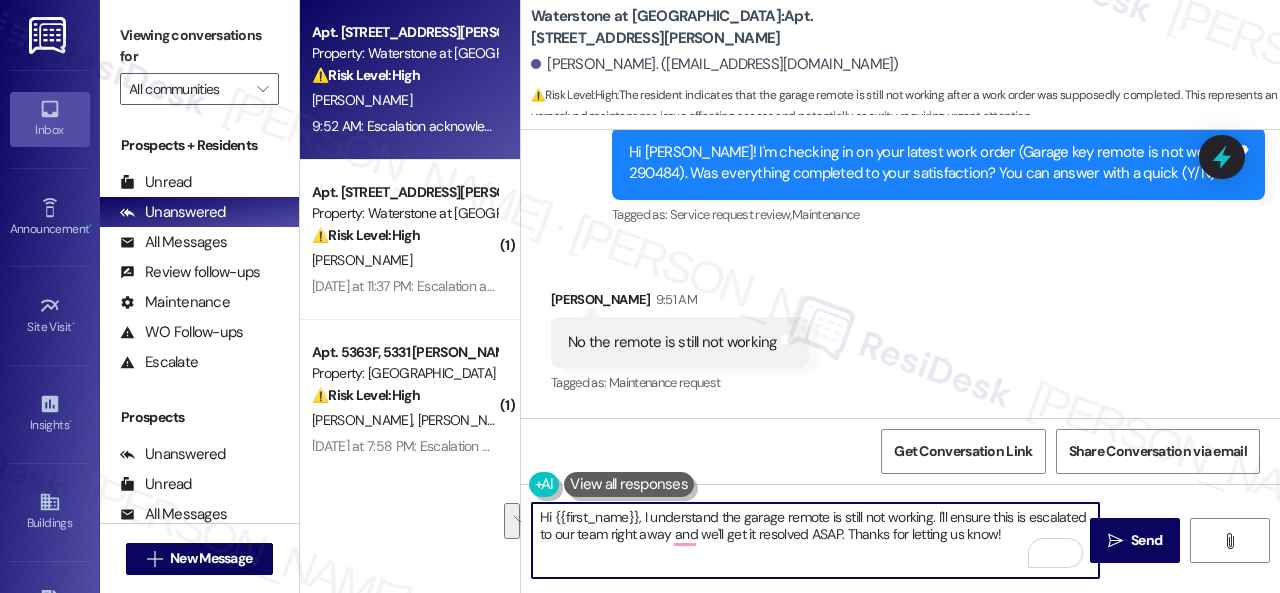 click on "Hi {{first_name}}, I understand the garage remote is still not working. I'll ensure this is escalated to our team right away and we'll get it resolved ASAP. Thanks for letting us know!" at bounding box center [815, 540] 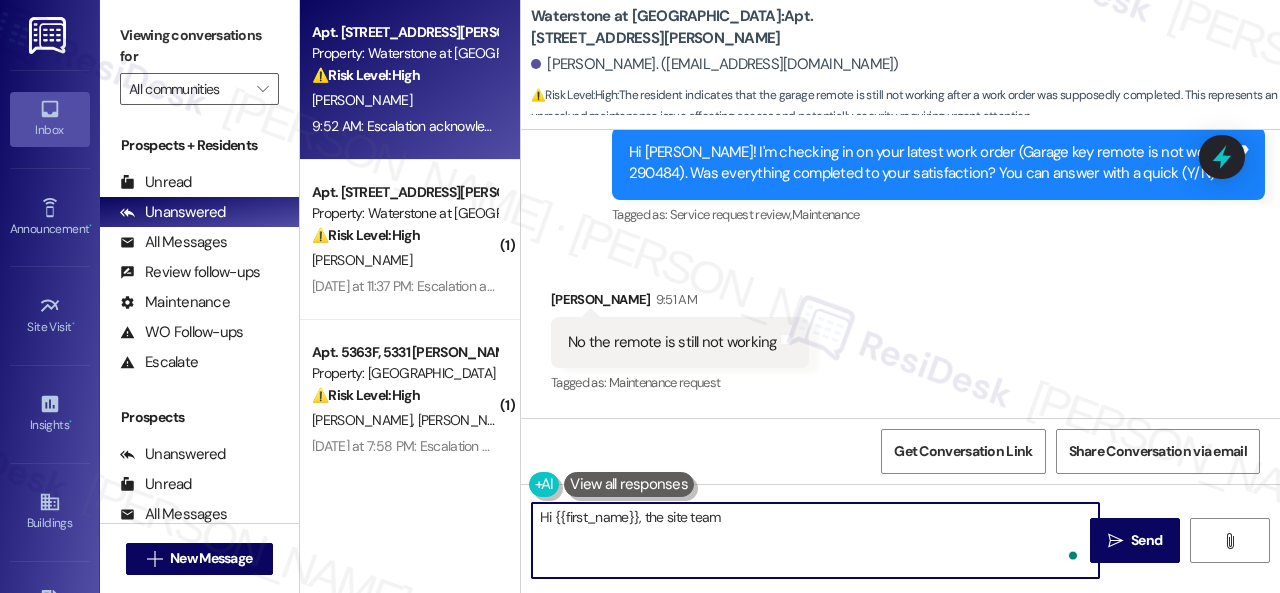 paste on "said that residents are responsible for replacing the batteries in their garage remotes. If replacing the battery does not resolve the issue, please visit the leasing office. They will need to issue a new remote, and a $50 replacement fee will apply.
Let me know if you need anything else. Thank you!" 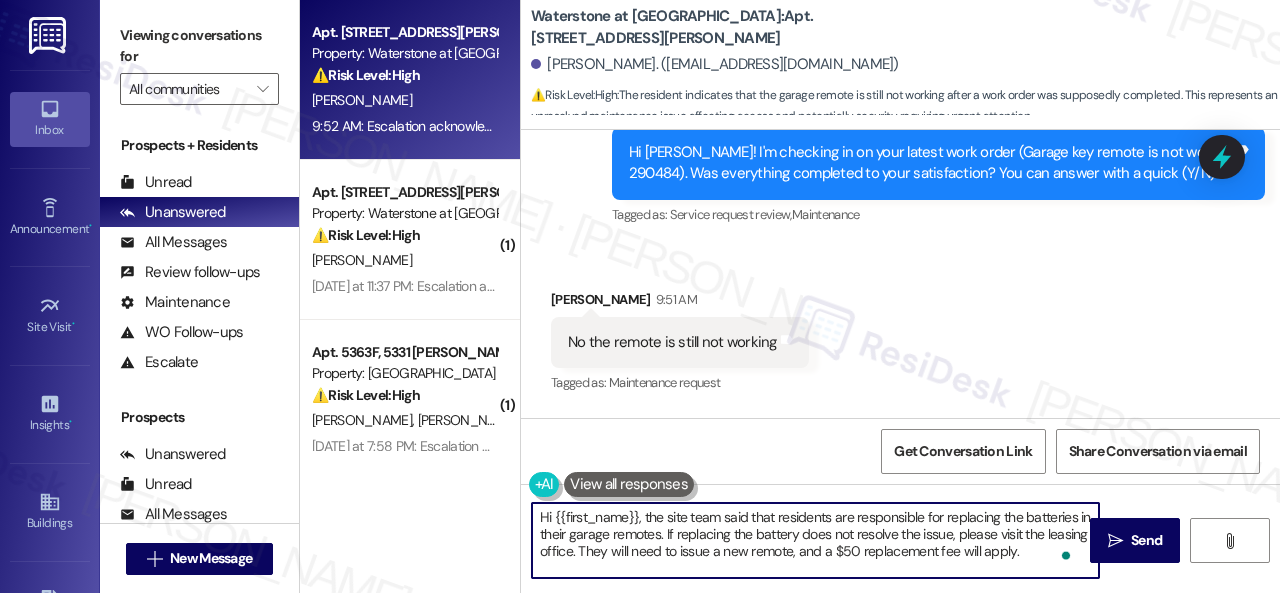 scroll, scrollTop: 34, scrollLeft: 0, axis: vertical 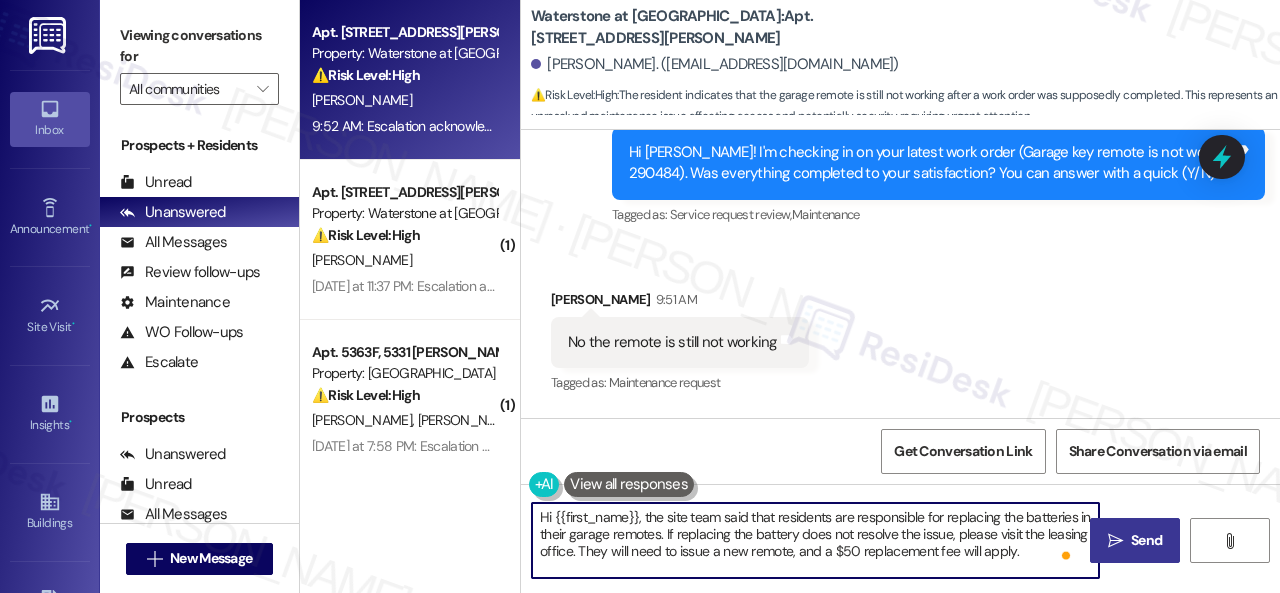 type on "Hi {{first_name}}, the site team said that residents are responsible for replacing the batteries in their garage remotes. If replacing the battery does not resolve the issue, please visit the leasing office. They will need to issue a new remote, and a $50 replacement fee will apply.
Let me know if you need anything else. Thank you!" 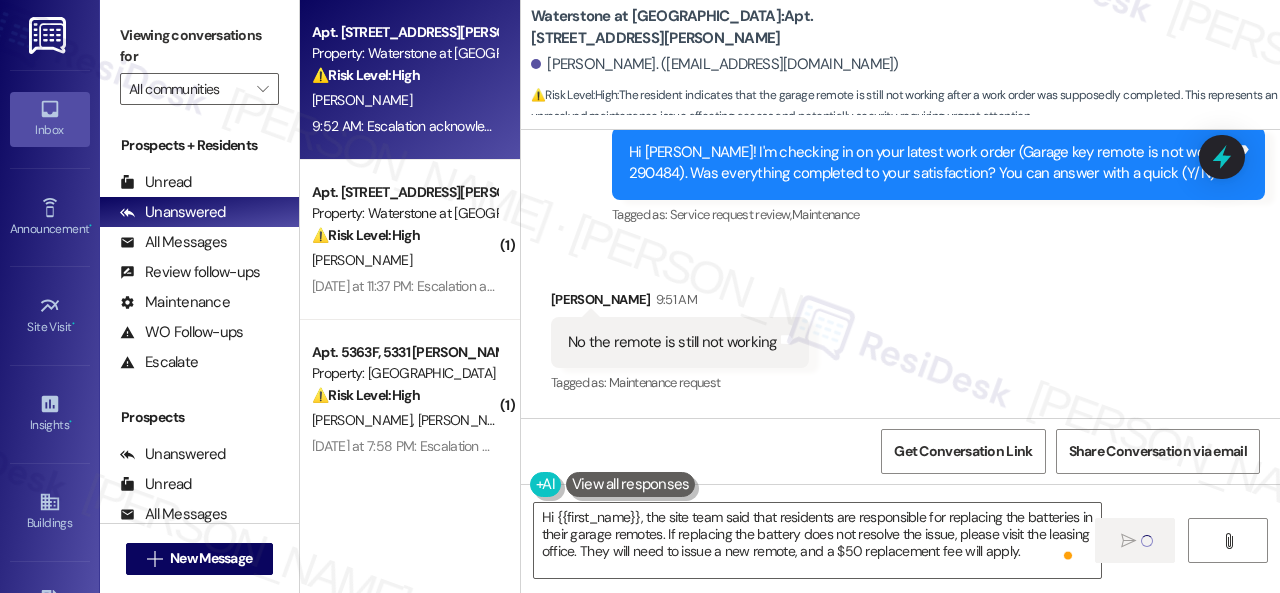 type 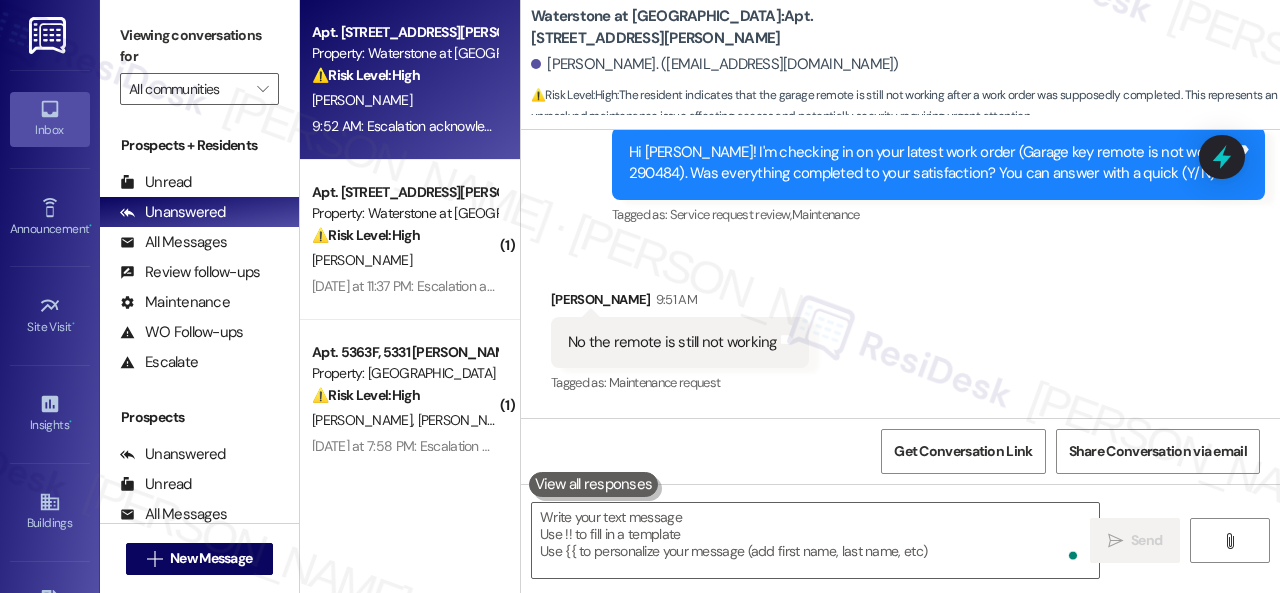scroll, scrollTop: 1660, scrollLeft: 0, axis: vertical 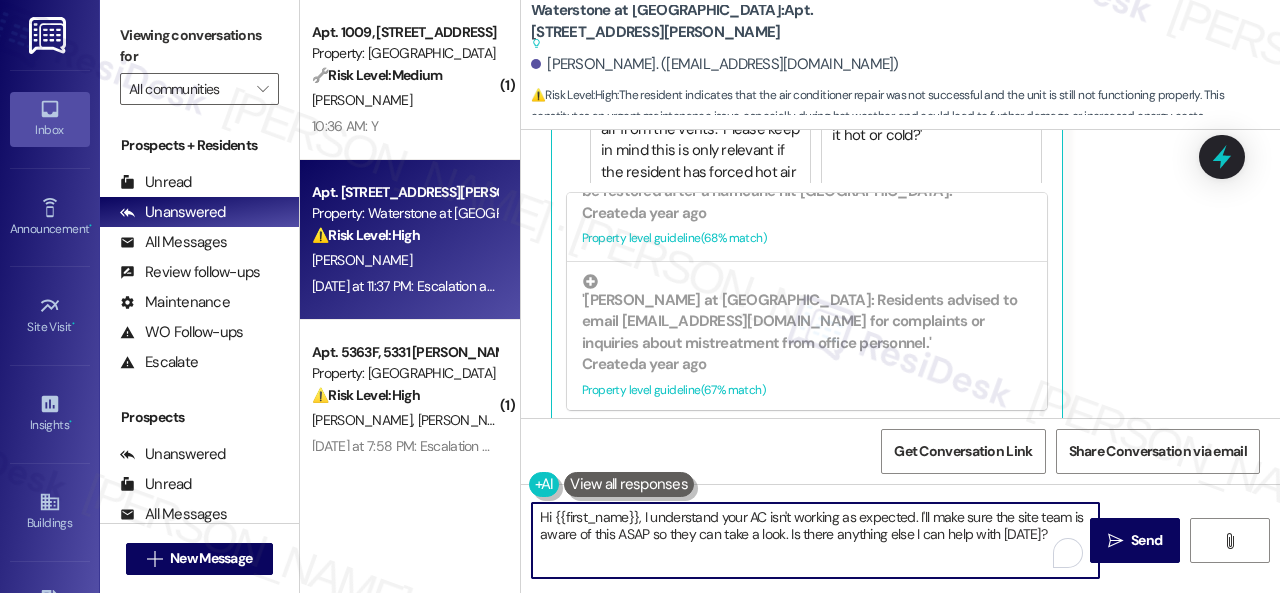 drag, startPoint x: 532, startPoint y: 517, endPoint x: 1140, endPoint y: 614, distance: 615.689 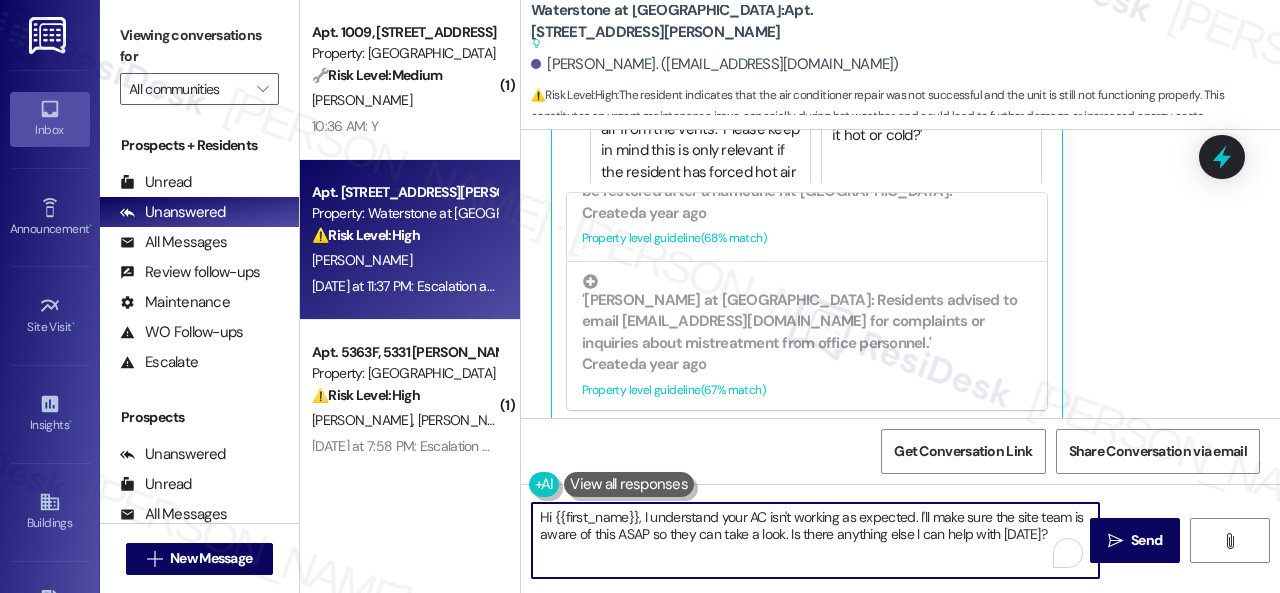 click on "Inbox   Go to Inbox Announcement   • Send A Text Announcement Site Visit   • Go to Site Visit Insights   • Go to Insights Buildings   Go to Buildings Leads   Go to Leads Templates   • Go to Templates Account   Go to Account Support   Go to Support Viewing conversations for All communities  Prospects + Residents Unread (0) Unread: Any message you haven't read yet will show up here Unanswered (0) Unanswered: ResiDesk identifies open questions and unanswered conversations so you can respond to them. All Messages (undefined) All Messages: This is your inbox. All of your tenant messages will show up here. Review follow-ups (undefined) Review follow-ups: [PERSON_NAME] identifies open review candidates and conversations so you can respond to them. Maintenance (undefined) Maintenance: ResiDesk identifies conversations around maintenance or work orders from the last 14 days so you can respond to them. WO Follow-ups (undefined) Escalate (undefined) Prospects Unanswered (0) Unread (0) All Messages (undefined) (0)" at bounding box center [640, 296] 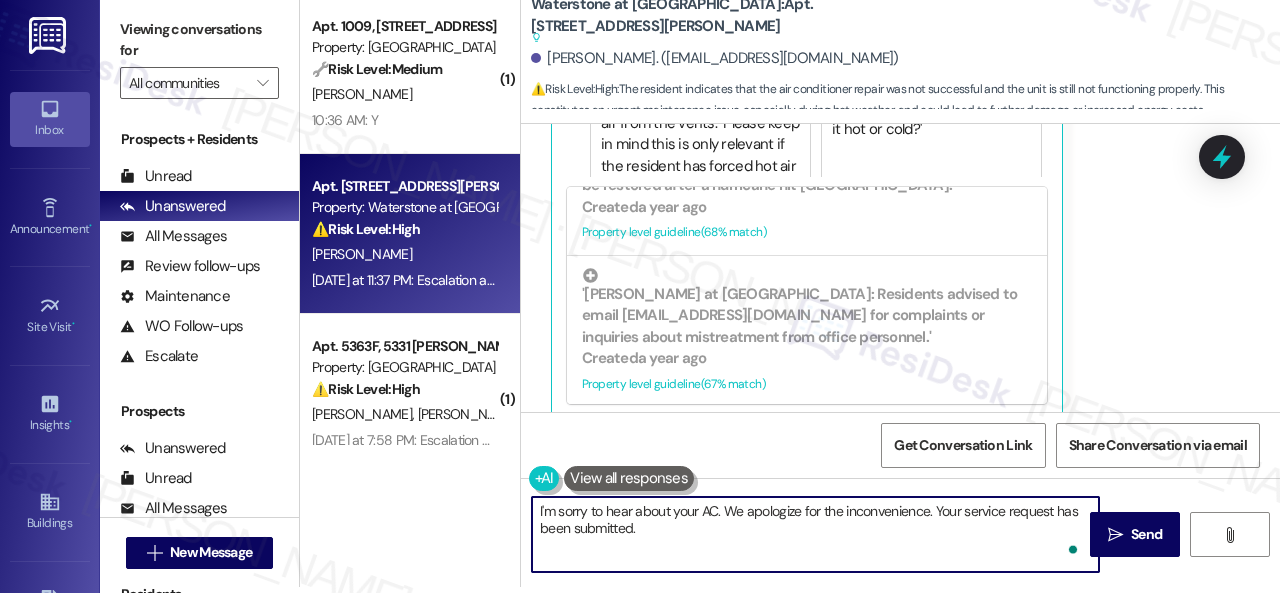 paste on "Maintenance will be there shortly to assist you." 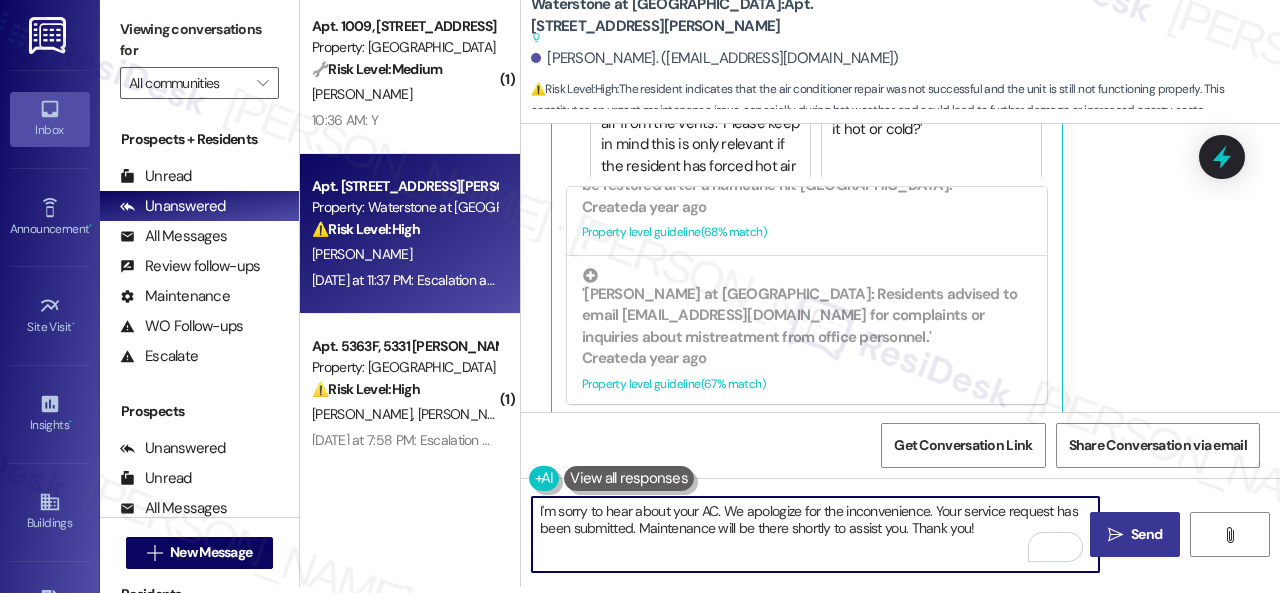 type on "I'm sorry to hear about your AC. We apologize for the inconvenience. Your service request has been submitted. Maintenance will be there shortly to assist you. Thank you!" 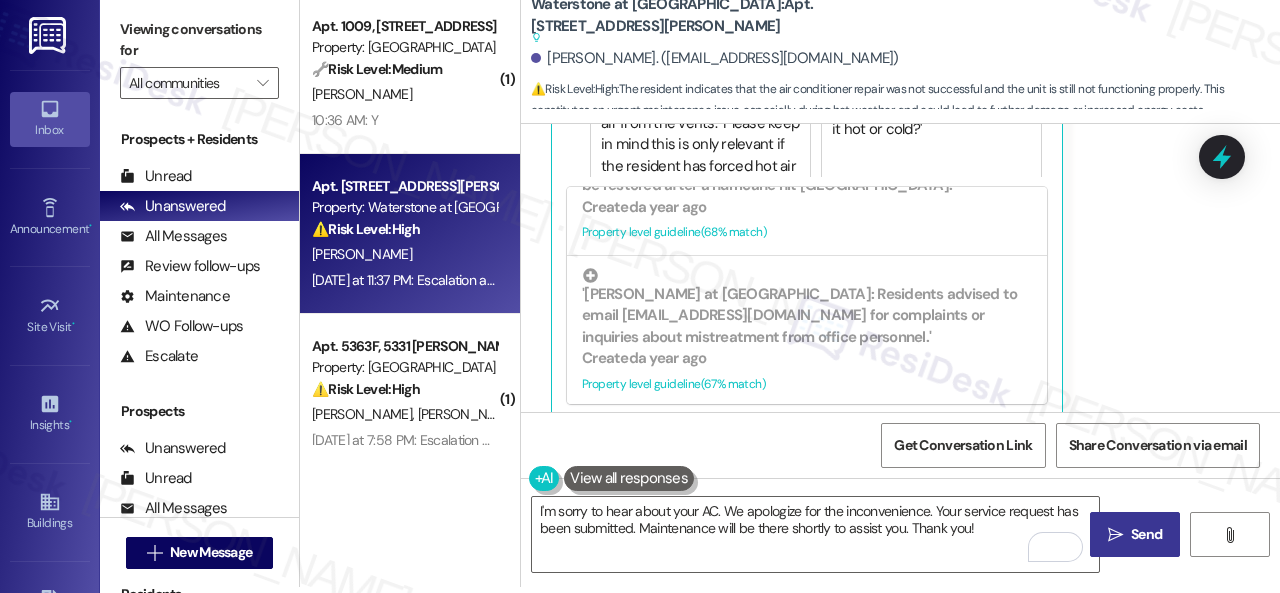 click on "Send" at bounding box center [1146, 534] 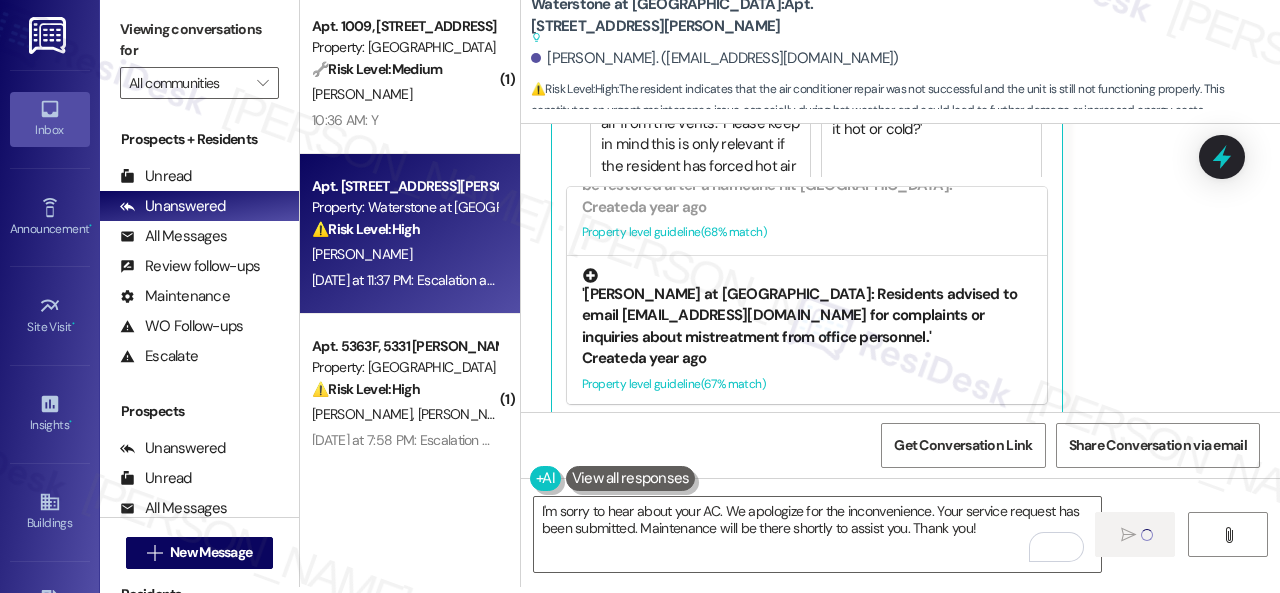 type 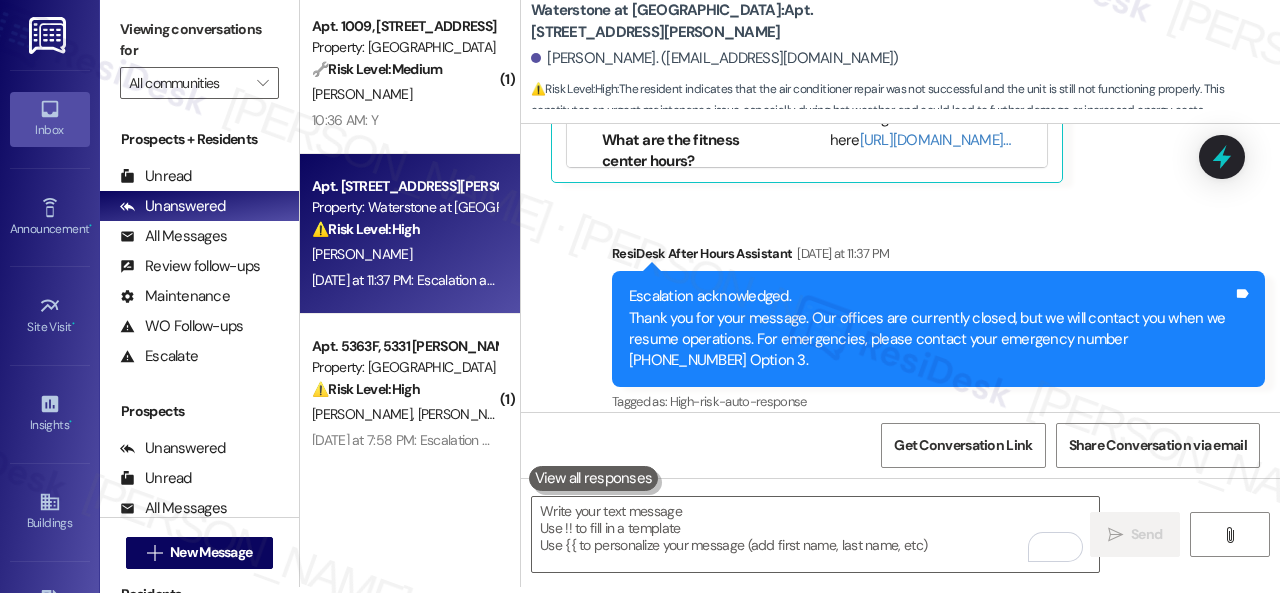 scroll, scrollTop: 11622, scrollLeft: 0, axis: vertical 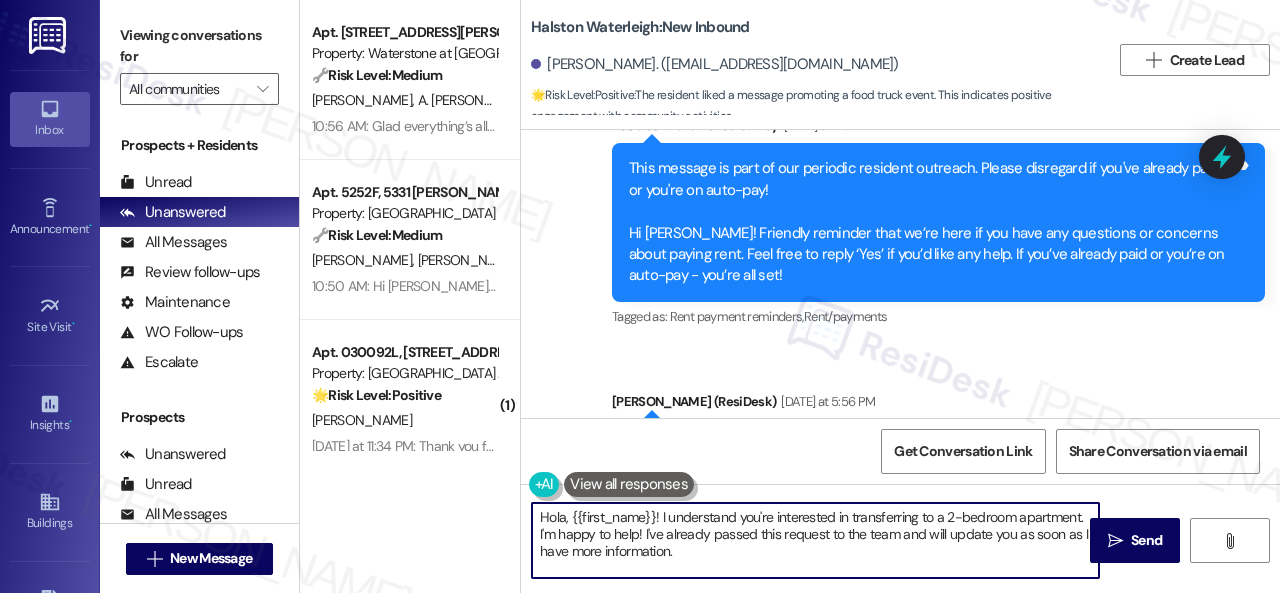 drag, startPoint x: 685, startPoint y: 559, endPoint x: 504, endPoint y: 501, distance: 190.06578 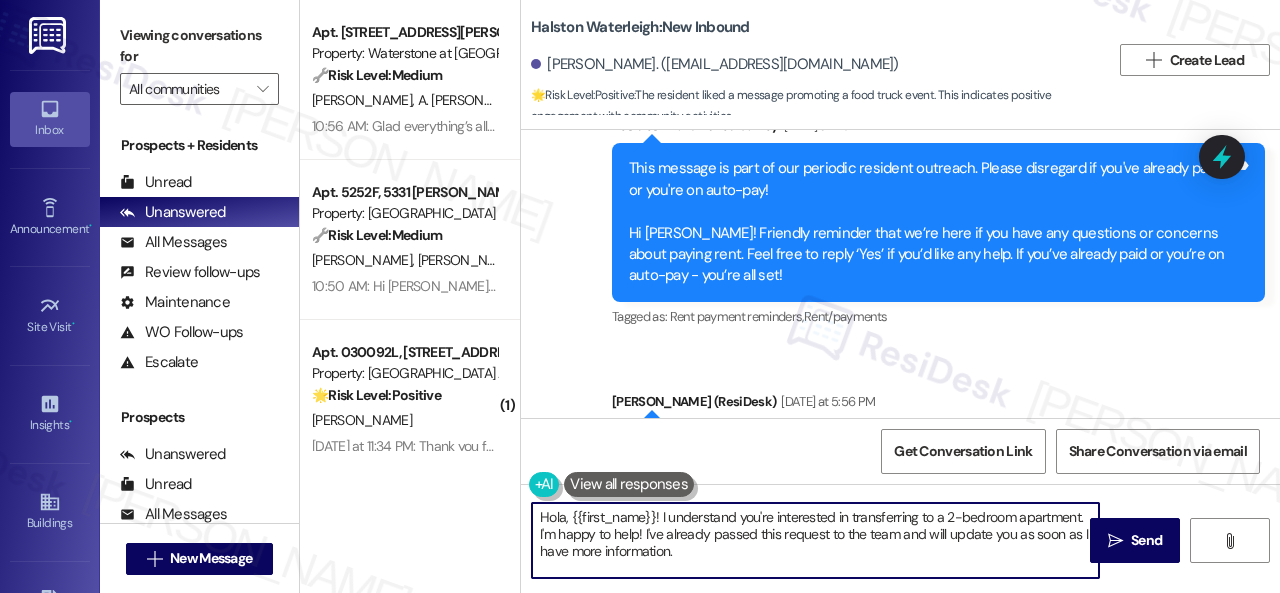 click on "Apt. 10104, 6855 S Mason Rd Property: Waterstone at Cinco Ranch 🔧  Risk Level:  Medium The resident confirmed that the work order was completed to their satisfaction. This is a follow-up on a maintenance request and indicates a successful resolution. J. Cummings A. Simeon Cummings 10:56 AM: Glad everything’s all set! If Waterstone at Cinco Ranch met your expectations, just reply with “Yes.” If not, no problem — we’d love to hear your feedback so we can keep improving. Thank you! 10:56 AM: Glad everything’s all set! If Waterstone at Cinco Ranch met your expectations, just reply with “Yes.” If not, no problem — we’d love to hear your feedback so we can keep improving. Thank you! Apt. 5252F, 5331 Findley Property: Prairie Pines Townhomes 🔧  Risk Level:  Medium The resident is confirming completion of move-out procedures, including key and garage opener return. This is a standard move-out notification. J. Contreras K. Contreras ( 1 ) Apt. 030092L, 12901 Lord Nelson Dr 🌟  Risk Level:" at bounding box center (790, 296) 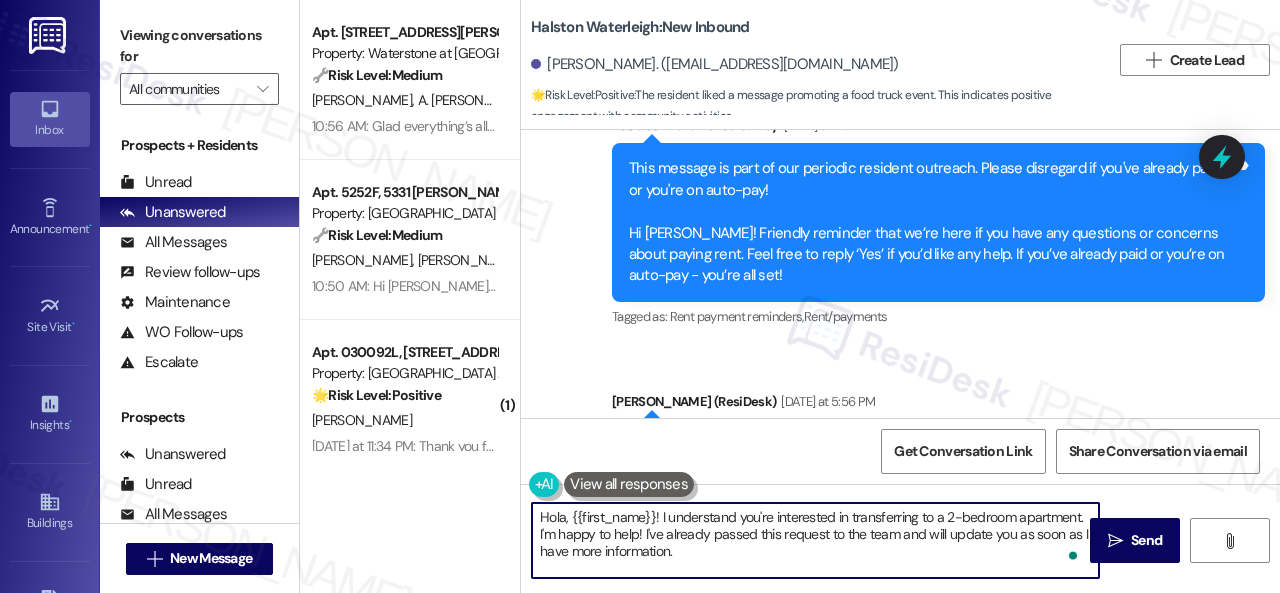 paste on "ey, I heard back from the team.
They said that you do not need to reapply. There is a transfer fee that varies depending on how long you have completed your current lease term. As of right now, if you transfer in August, it will be $500 plus a concession repayment $3,360, but you would need approval from upper management since it has been less than 50% of your current lease. If you transfer in October or later, you will pay $250 plus concession repayment. They will need to review income as well to confirm you still qualify for 3x the new rental amount, plus rental history such as late payments and NSFs.
Let me know if you need anything else. Thank you!" 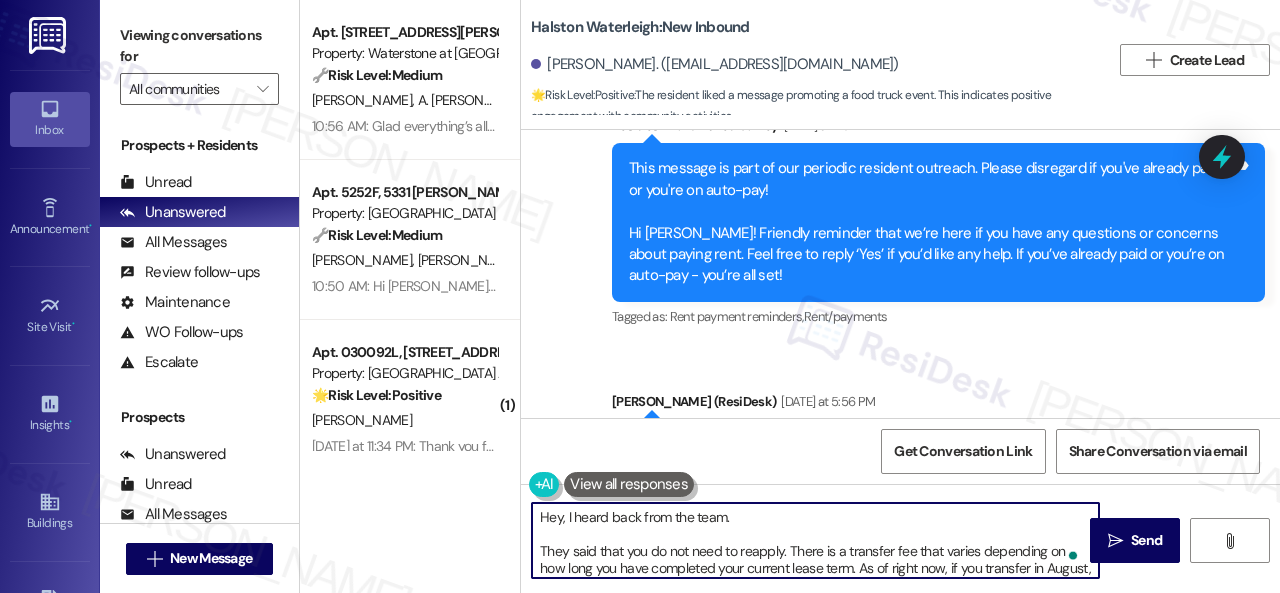 scroll, scrollTop: 136, scrollLeft: 0, axis: vertical 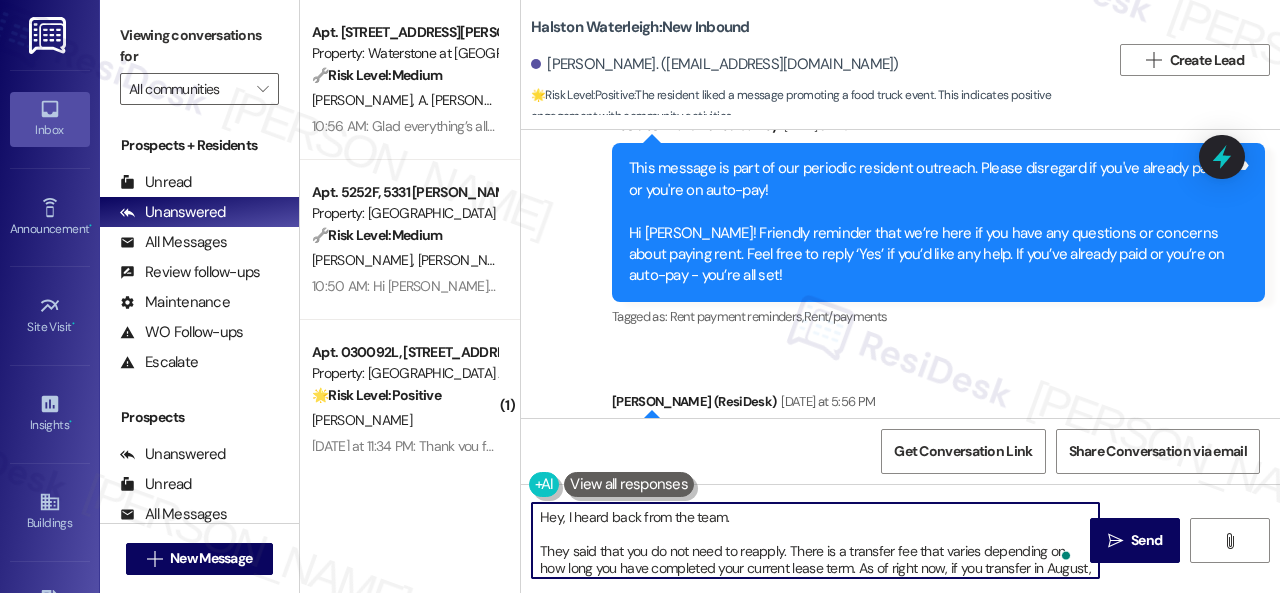 type on "Hey, I heard back from the team.
They said that you do not need to reapply. There is a transfer fee that varies depending on how long you have completed your current lease term. As of right now, if you transfer in August, it will be $500 plus a concession repayment $3,360, but you would need approval from upper management since it has been less than 50% of your current lease. If you transfer in October or later, you will pay $250 plus concession repayment. They will need to review income as well to confirm you still qualify for 3x the new rental amount, plus rental history such as late payments and NSFs.
Let me know if you need anything else. Thank you!" 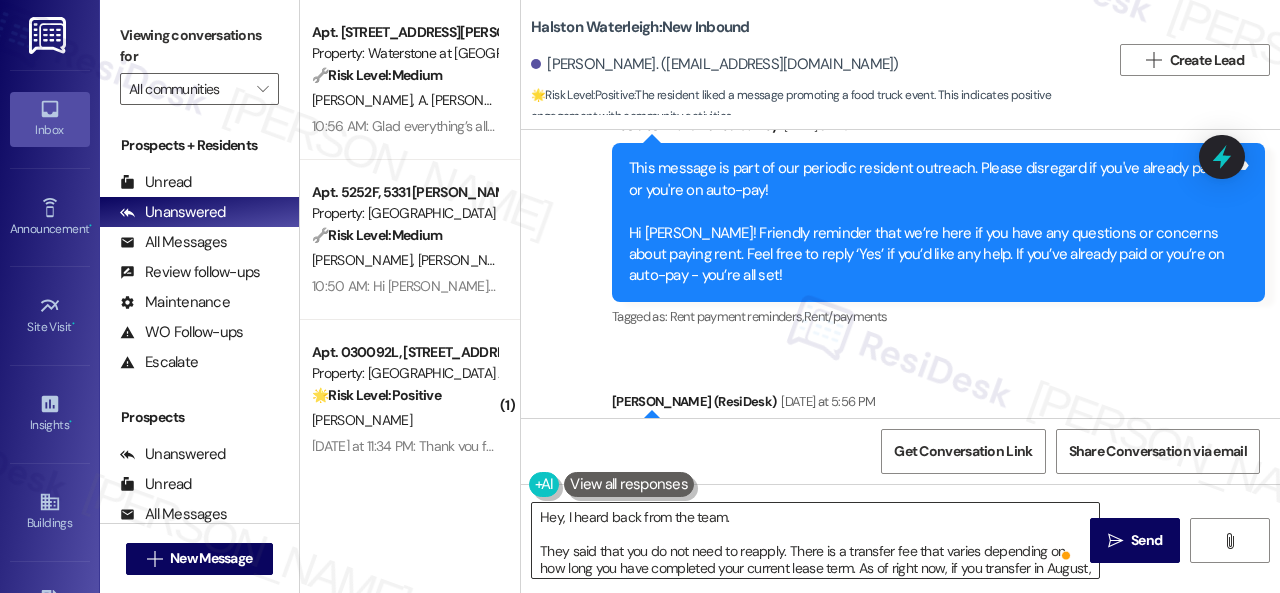 click on "Hey, I heard back from the team.
They said that you do not need to reapply. There is a transfer fee that varies depending on how long you have completed your current lease term. As of right now, if you transfer in August, it will be $500 plus a concession repayment $3,360, but you would need approval from upper management since it has been less than 50% of your current lease. If you transfer in October or later, you will pay $250 plus concession repayment. They will need to review income as well to confirm you still qualify for 3x the new rental amount, plus rental history such as late payments and NSFs.
Let me know if you need anything else. Thank you!" at bounding box center (815, 540) 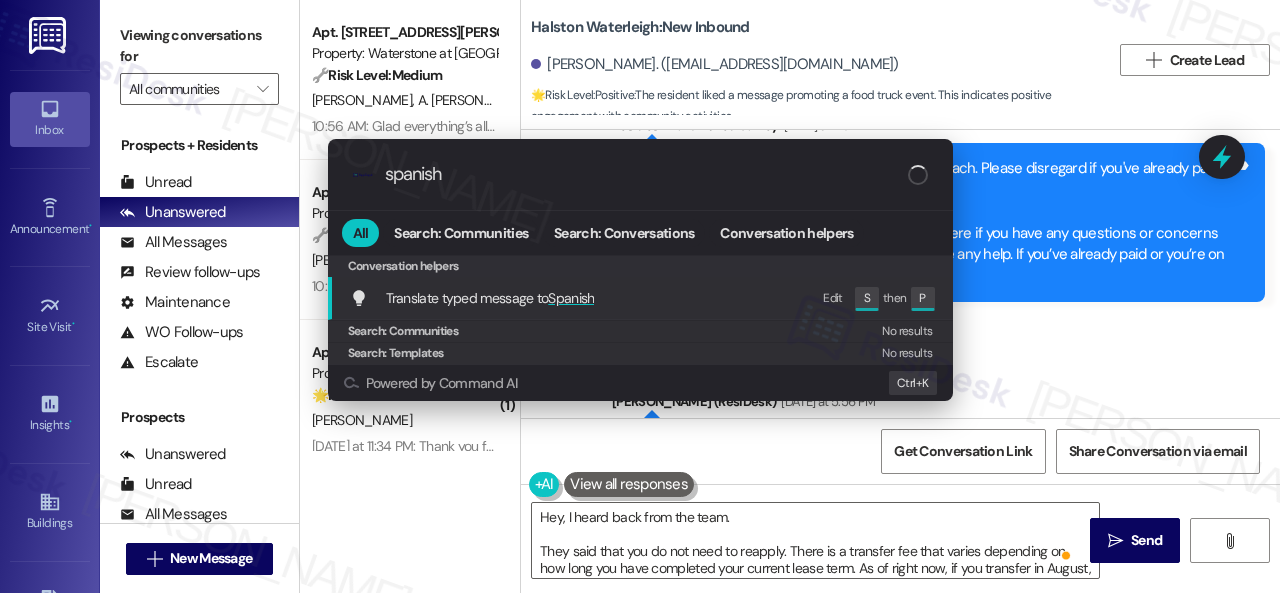 type on "spanish" 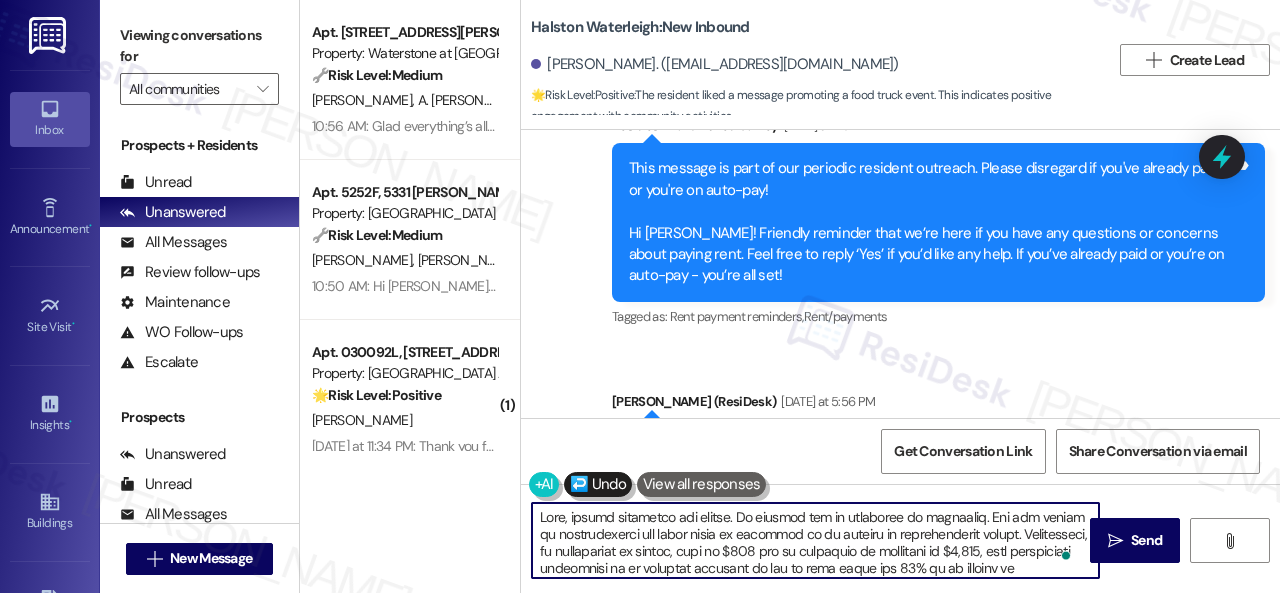 type on "Hola, recibí respuesta del equipo. Me dijeron que no necesitas re solicitar. Hay una tarifa de transferencia que varía según la duración de tu término de arrendamiento actual. Actualmente, si transfieres en agosto, será de $500 más el reembolso de concesión de $3,360, pero necesitarás aprobación de la gerencia superior ya que ha sido menos del 50% de tu término de arrendamiento actual. Si transfieres en octubre o más tarde, pagarás $250 más el reembolso de concesión. También necesitarán revisar tus ingresos para confirmar que aún cumples con 3 veces el nuevo monto de alquiler, más el historial de alquiler como pagos atrasados y NSF. (lease transfer terms) (income verification required) (approval from upper management needed) (Hey, I heard back from the team.
They said that you do not need to reapply. There is a transfer fee that varies depending on how long you have completed your current lease term. As of right now, if you transfer in August, it will be $500 plus a concession repayment $3,360, but you wo..." 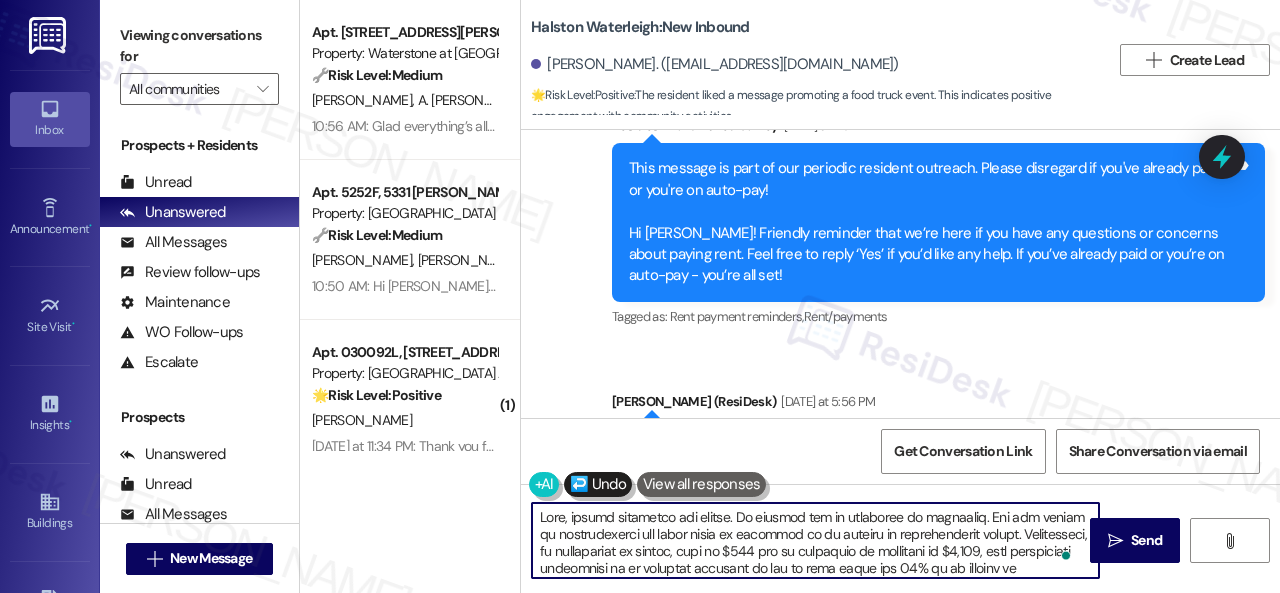 scroll, scrollTop: 62, scrollLeft: 0, axis: vertical 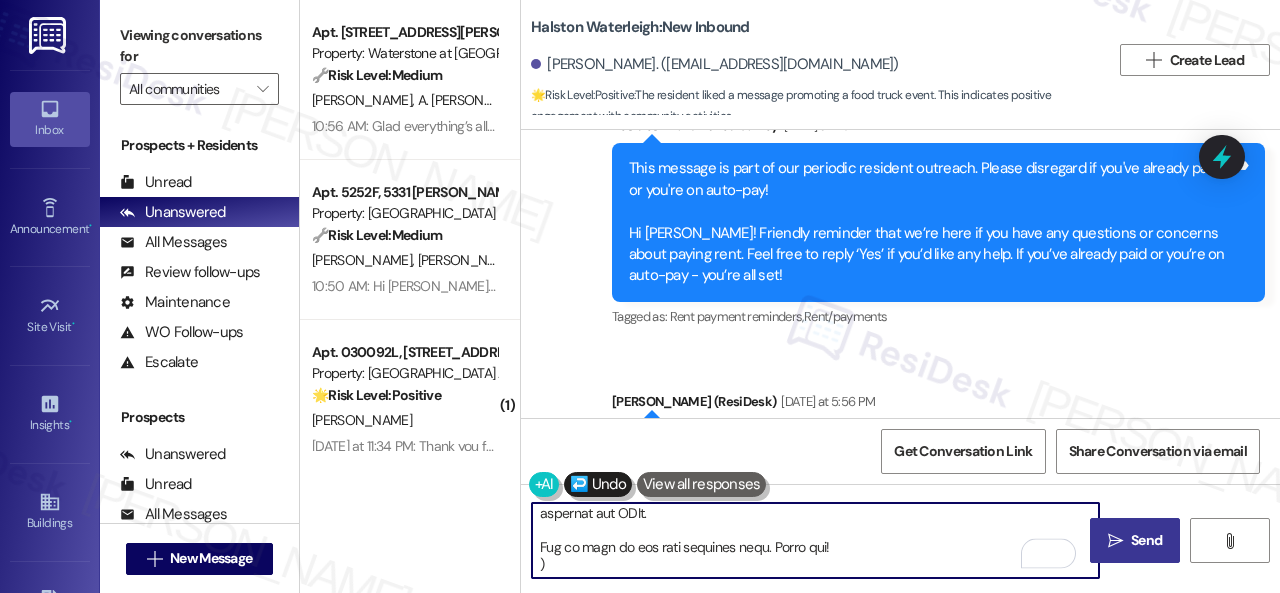 click on "Send" at bounding box center [1146, 540] 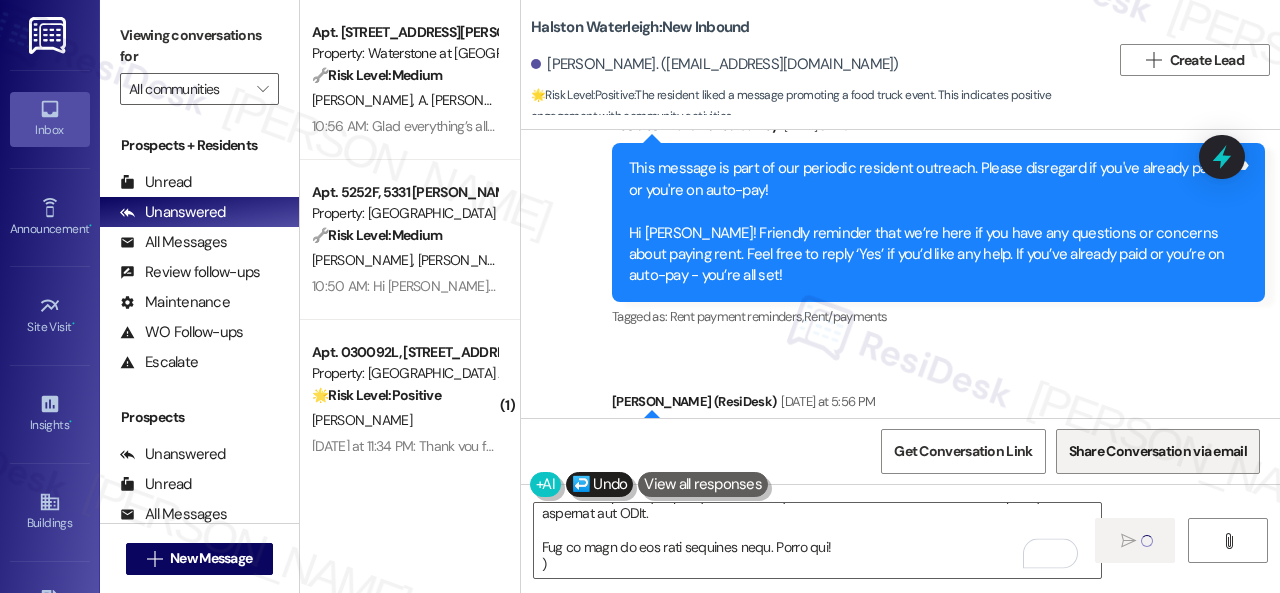 type 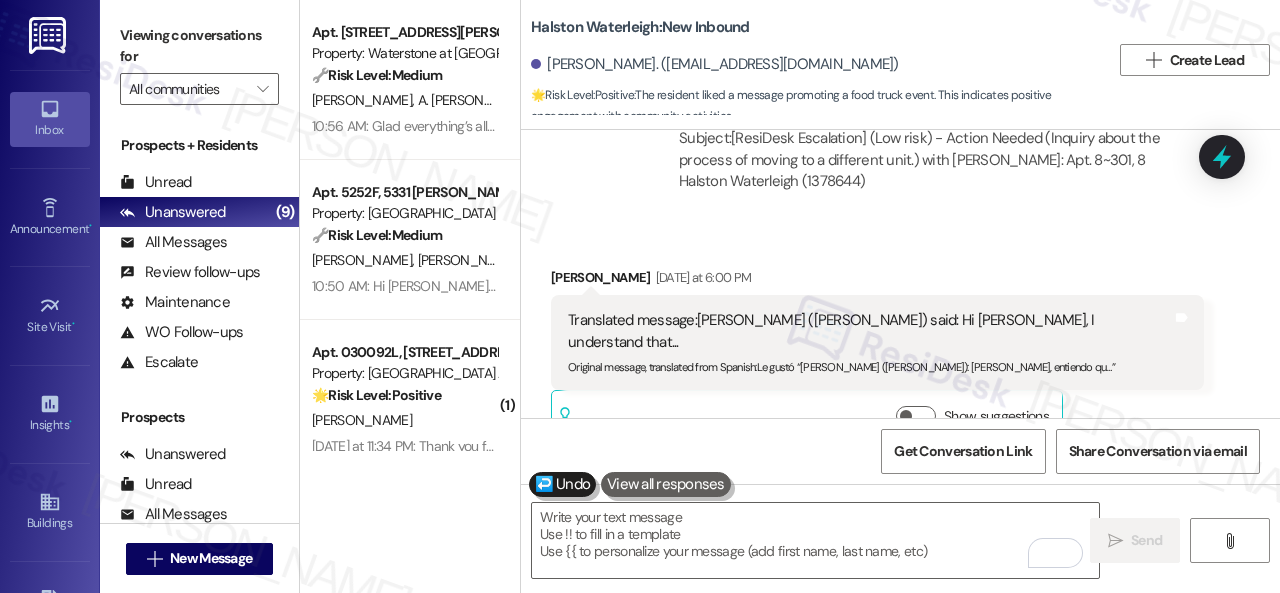scroll, scrollTop: 27483, scrollLeft: 0, axis: vertical 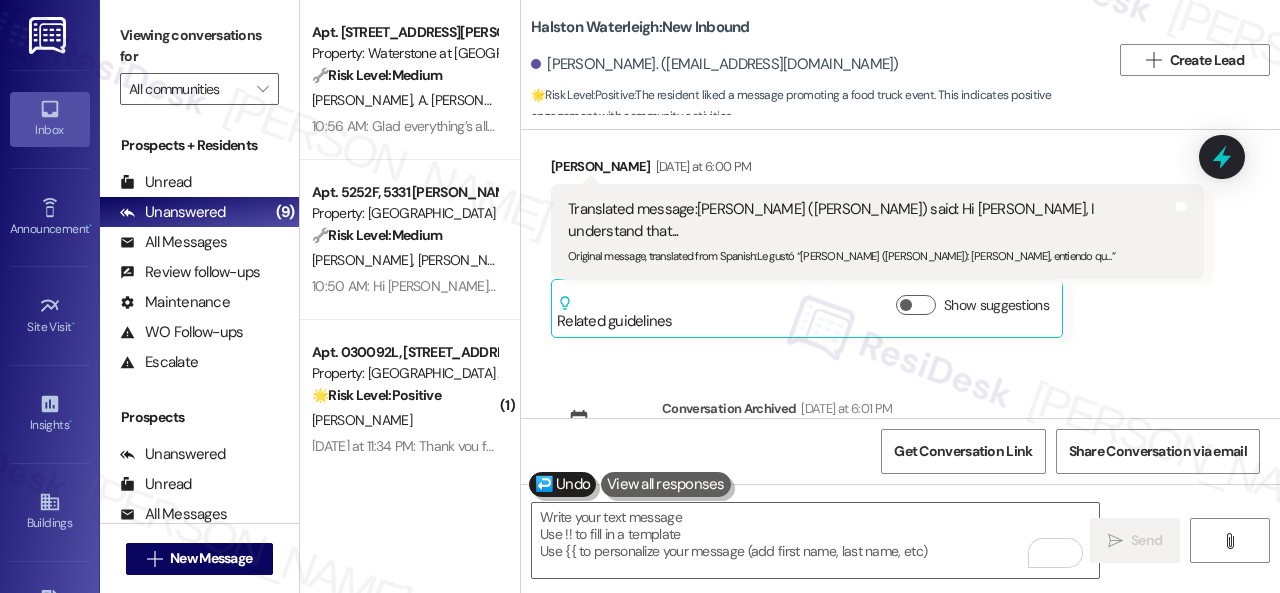 click on "Announcement, sent via SMS Sarah   (ResiDesk) Yesterday at 6:11 PM Hi Jose!
The Sau Fresh food truck is coming tomorrow, Wednesday, July 30, from 5 PM to 8 PM!
Stop by for fresh, flavorful eats—we can’t wait to see you there! Tags and notes Tagged as:   Custom survey ,  Click to highlight conversations about Custom survey Parking ,  Click to highlight conversations about Parking Amenities Click to highlight conversations about Amenities" at bounding box center (900, 627) 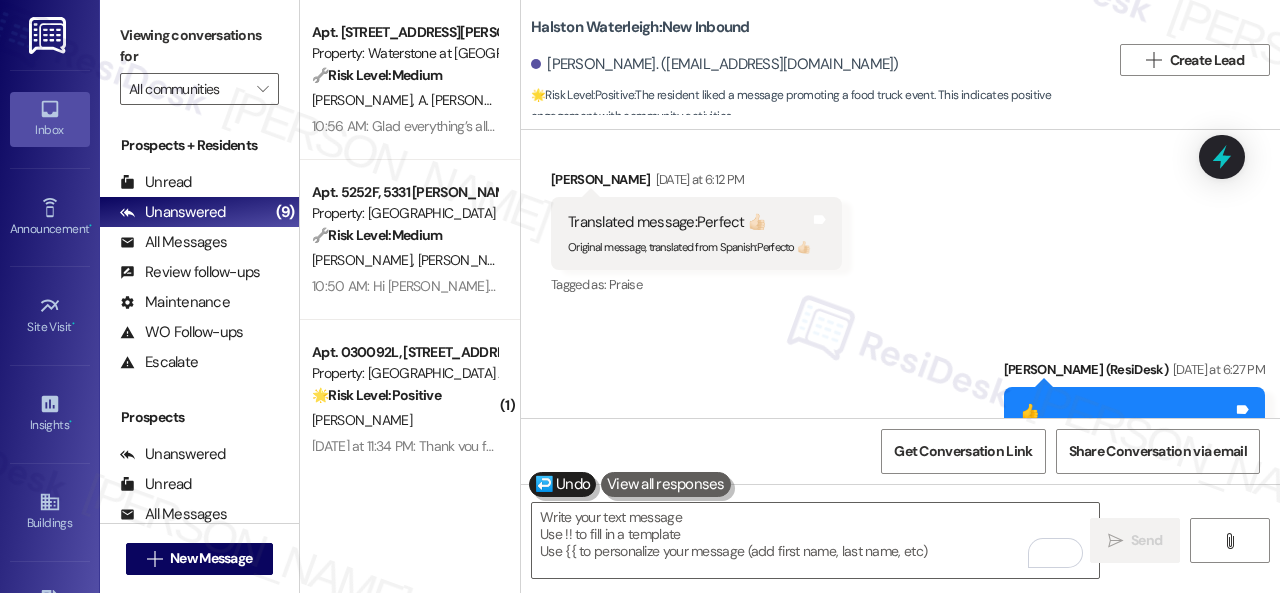 scroll, scrollTop: 28083, scrollLeft: 0, axis: vertical 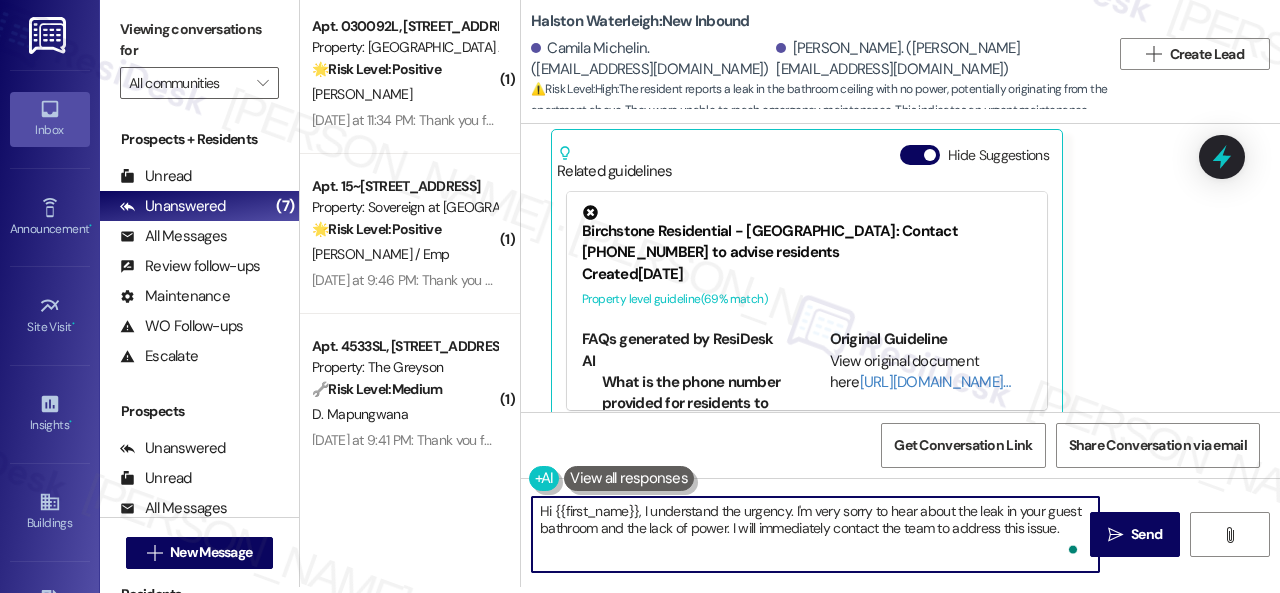 drag, startPoint x: 535, startPoint y: 518, endPoint x: 1132, endPoint y: 609, distance: 603.8957 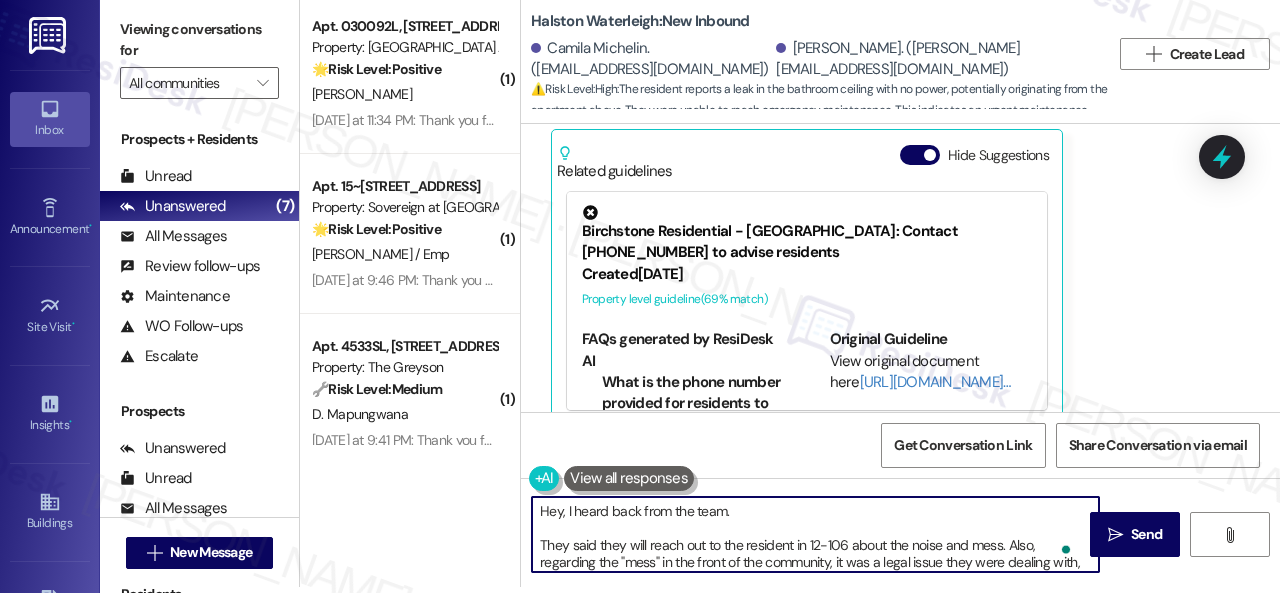 scroll, scrollTop: 84, scrollLeft: 0, axis: vertical 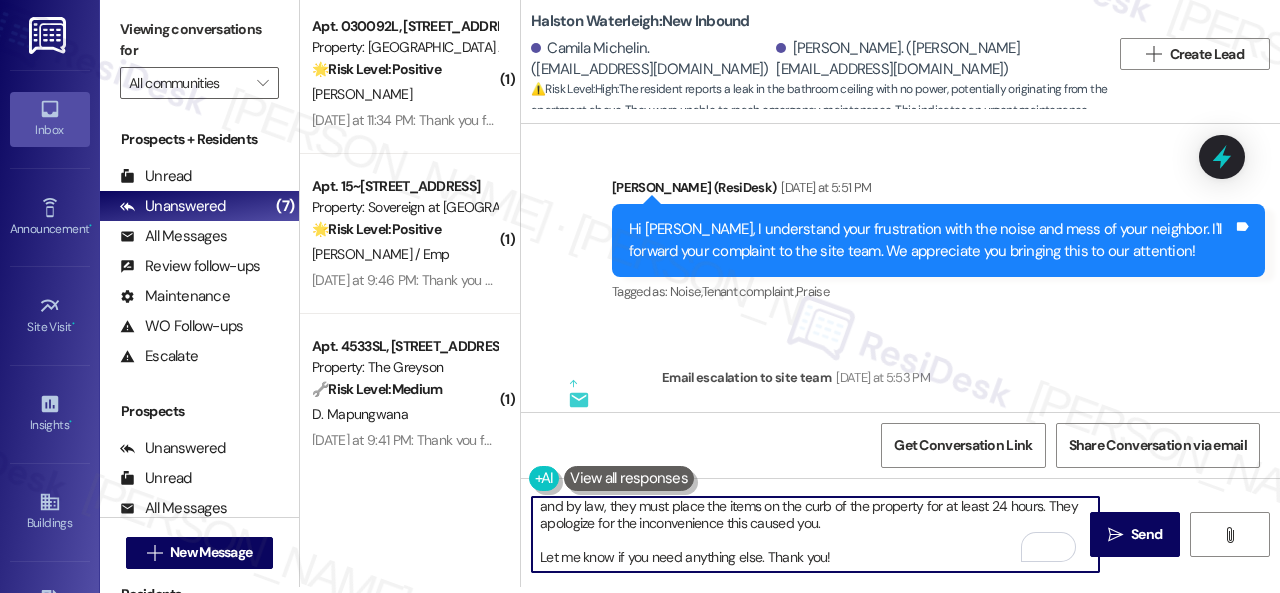 drag, startPoint x: 537, startPoint y: 539, endPoint x: 852, endPoint y: 539, distance: 315 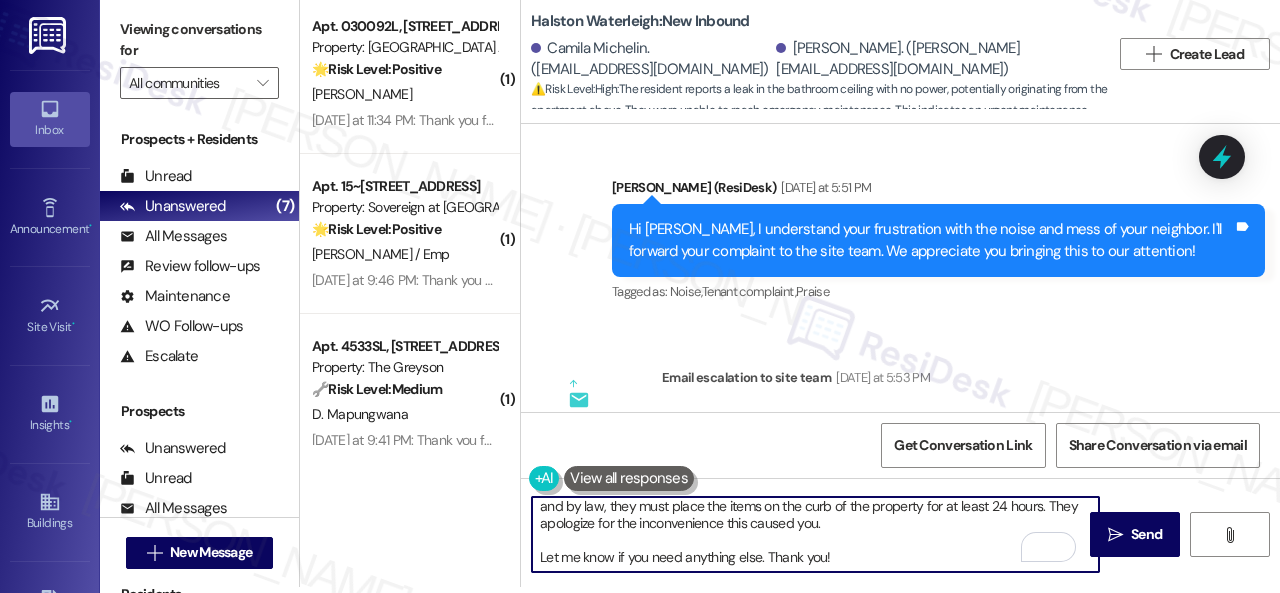 click on "Hey, I heard back from the team.
They said they will reach out to the resident in 12-106 about the noise and mess. Also, regarding the "mess" in the front of the community, it was a legal issue they were dealing with, and by law, they must place the items on the curb of the property for at least 24 hours. They apologize for the inconvenience this caused you.
Let me know if you need anything else. Thank you!" at bounding box center (815, 534) 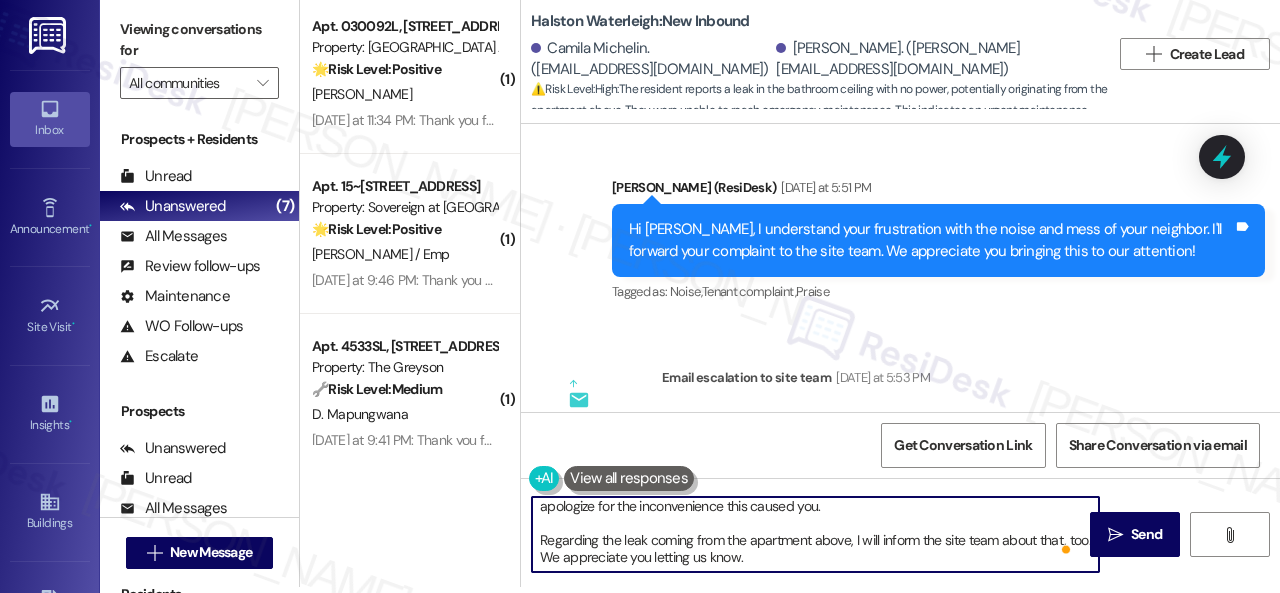 scroll, scrollTop: 26, scrollLeft: 0, axis: vertical 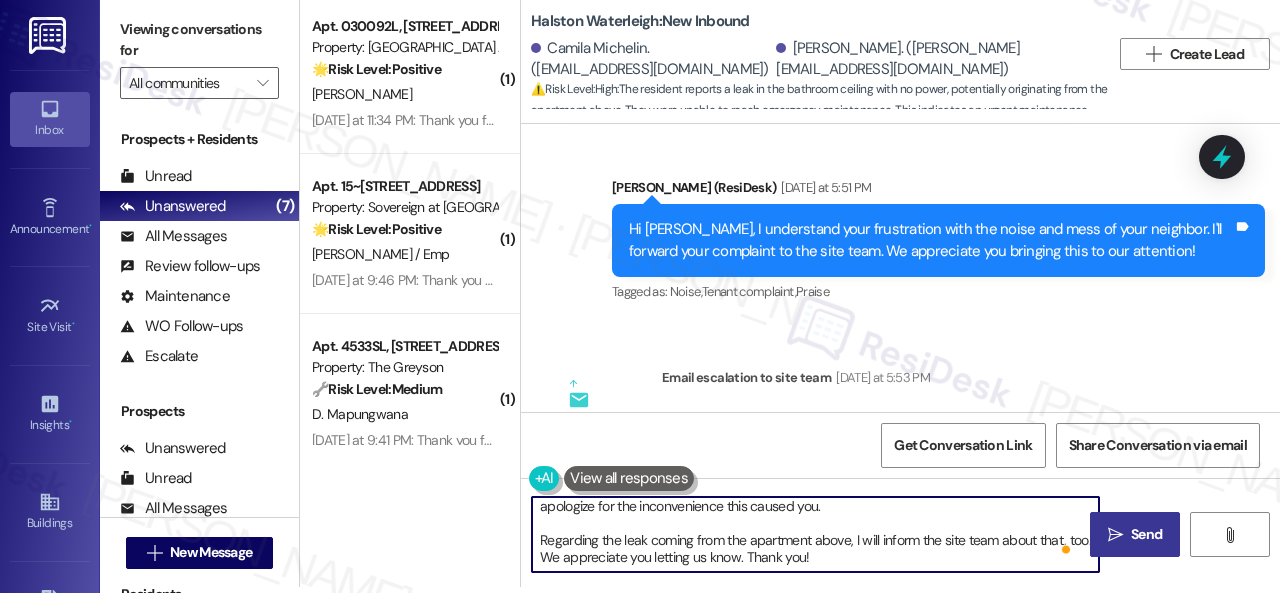 type on "Hey, I heard back from the team.
They said they will reach out to the resident in 12-106 about the noise and mess. Also, regarding the "mess" in the front of the community, it was a legal issue they were dealing with, and by law, they must place the items on the curb of the property for at least 24 hours. They apologize for the inconvenience this caused you.
Regarding the leak coming from the apartment above, I will inform the site team about that, too. We appreciate you letting us know. Thank you!" 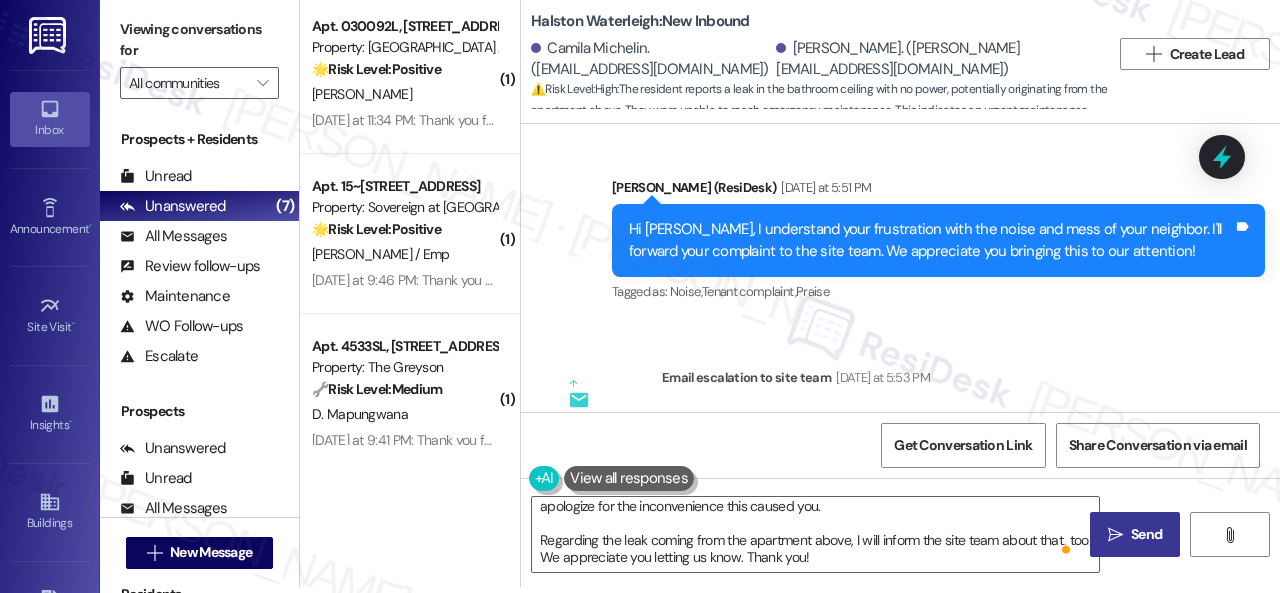click on "Send" at bounding box center [1146, 534] 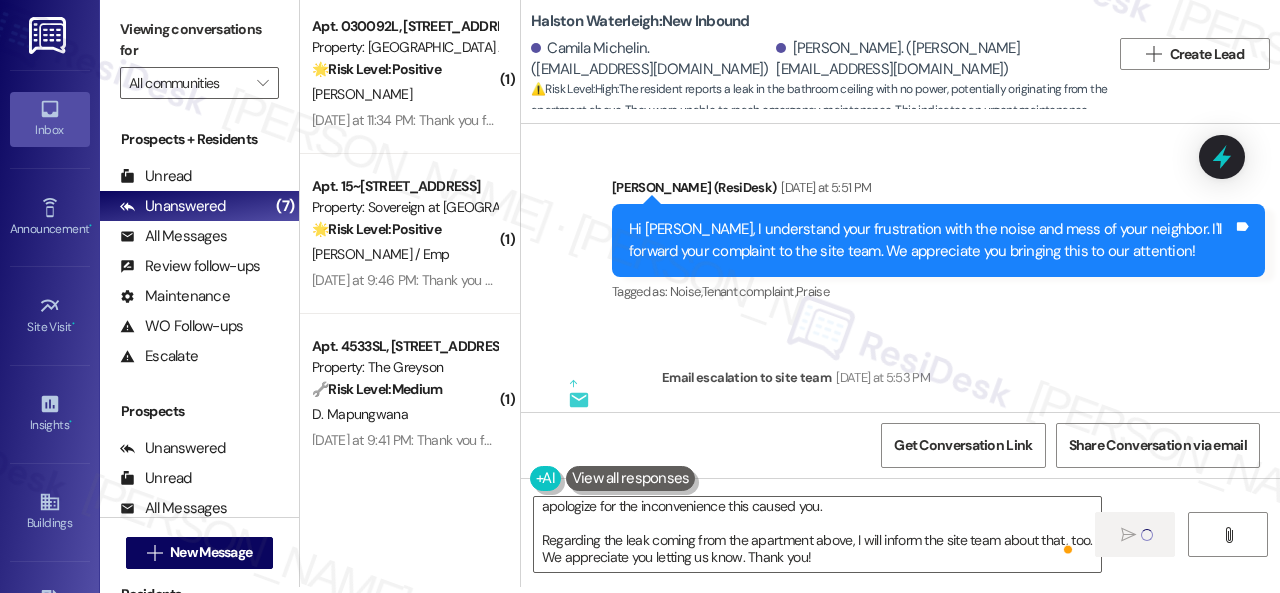 type 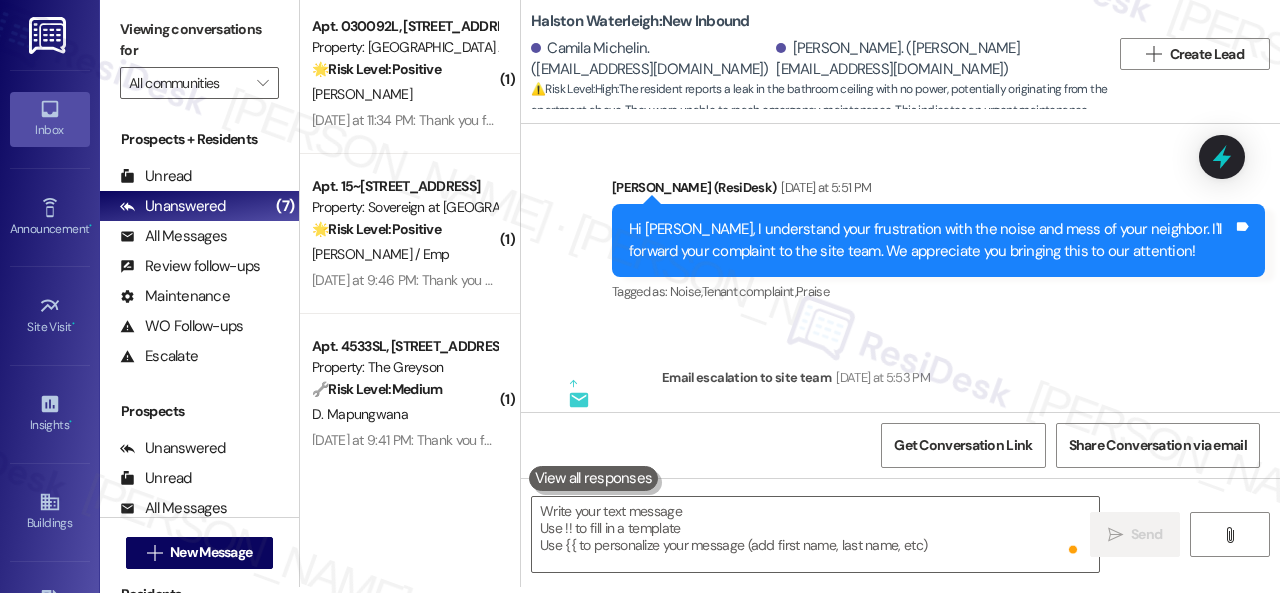 scroll, scrollTop: 0, scrollLeft: 0, axis: both 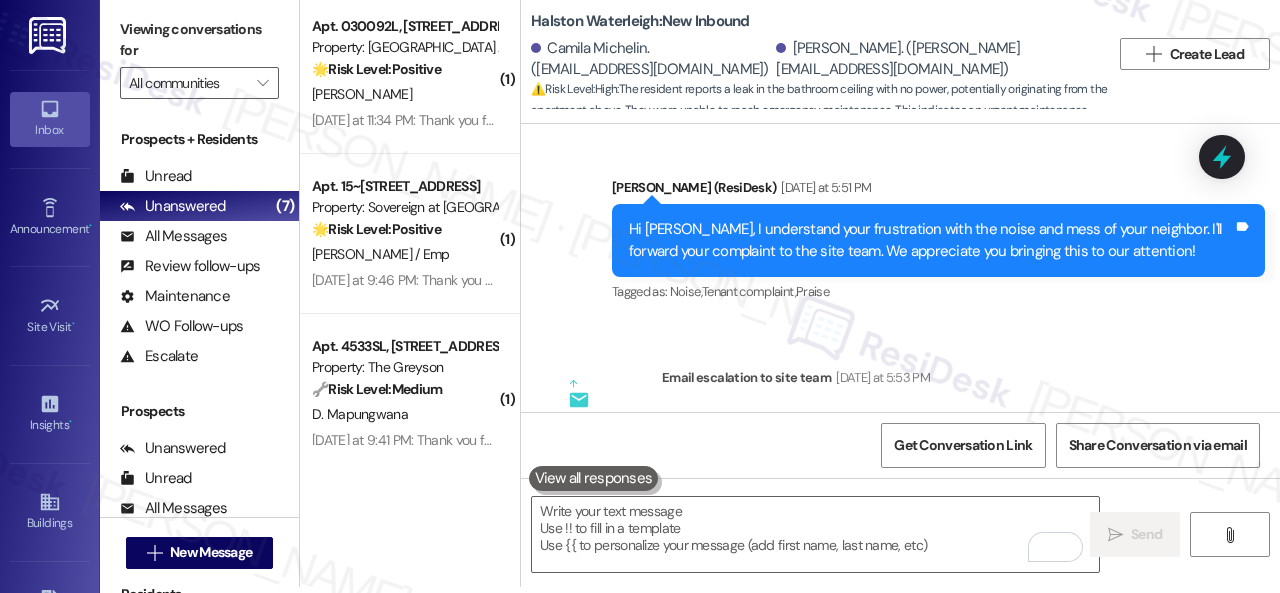 drag, startPoint x: 558, startPoint y: 240, endPoint x: 914, endPoint y: 324, distance: 365.77588 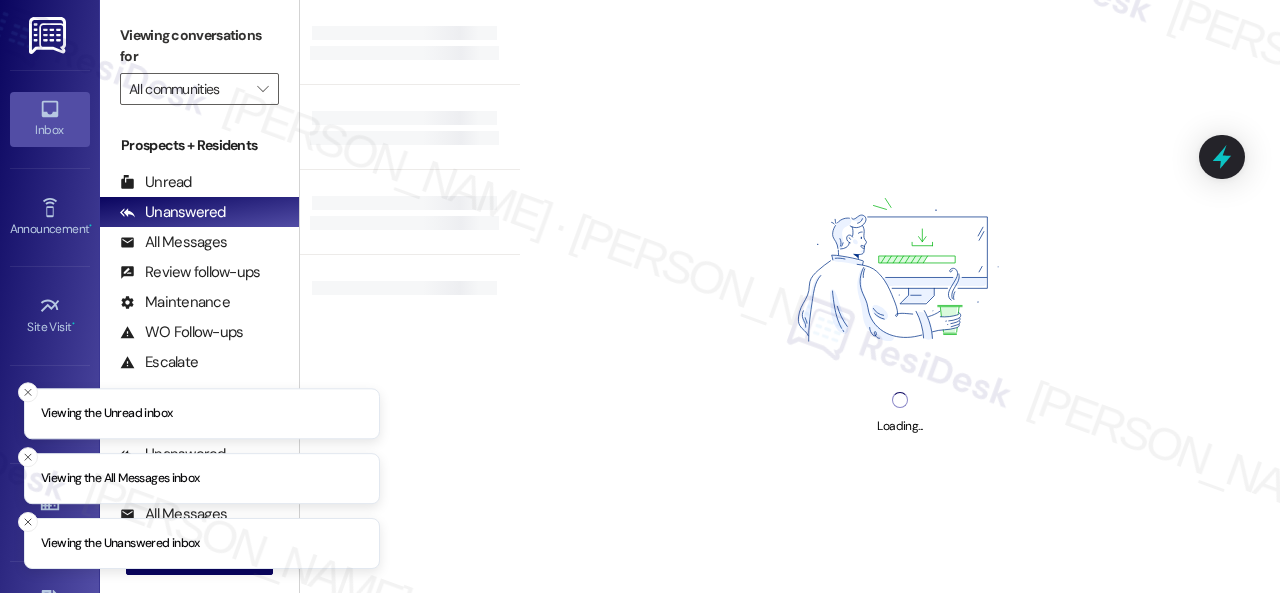 scroll, scrollTop: 0, scrollLeft: 0, axis: both 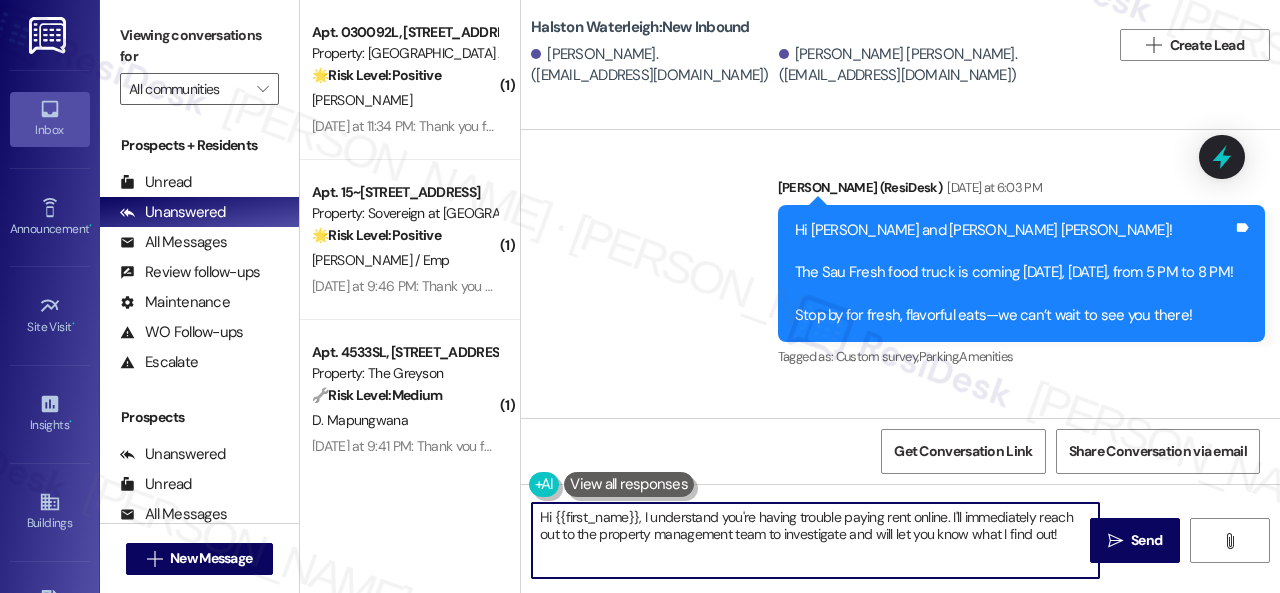 drag, startPoint x: 772, startPoint y: 537, endPoint x: 500, endPoint y: 518, distance: 272.66278 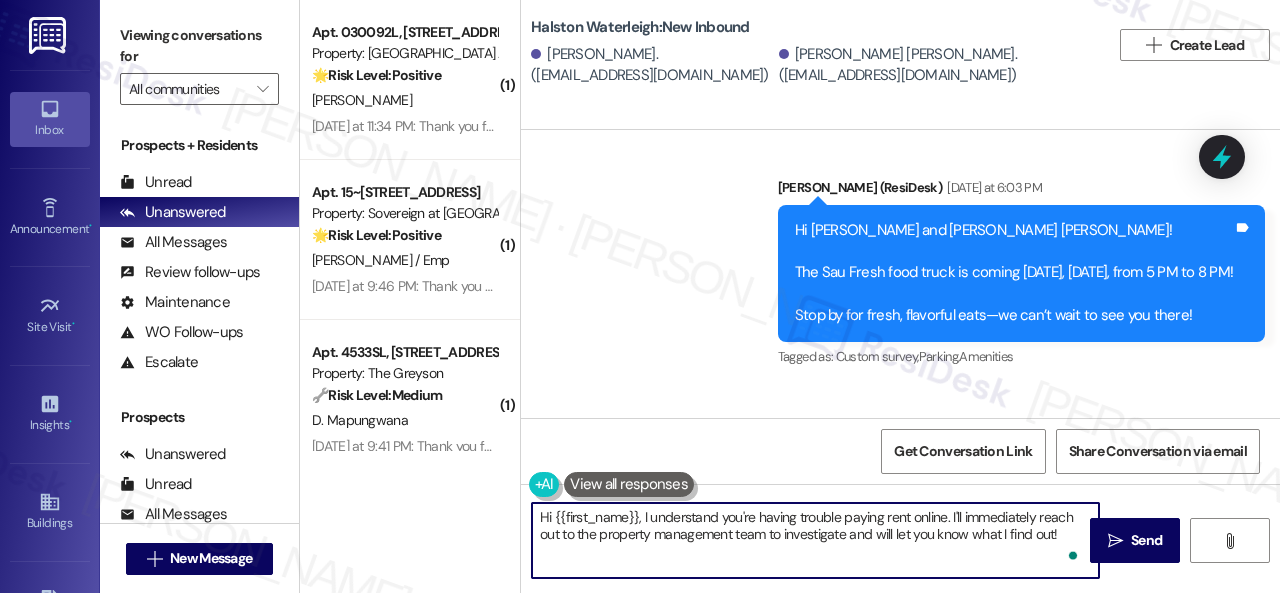 paste on "ey, I heard back from the team.
They said that due to the 7 late payments and 1 returned payment, the online system has been disabled.
Let me know if you need anything else. Thank you!" 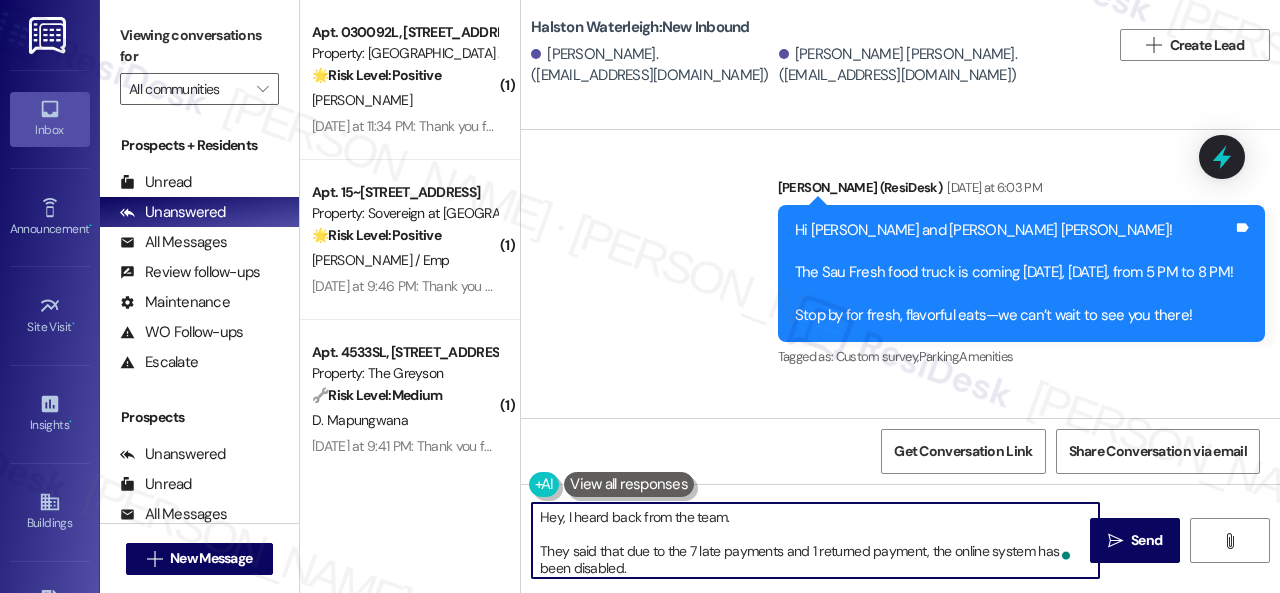 scroll, scrollTop: 50, scrollLeft: 0, axis: vertical 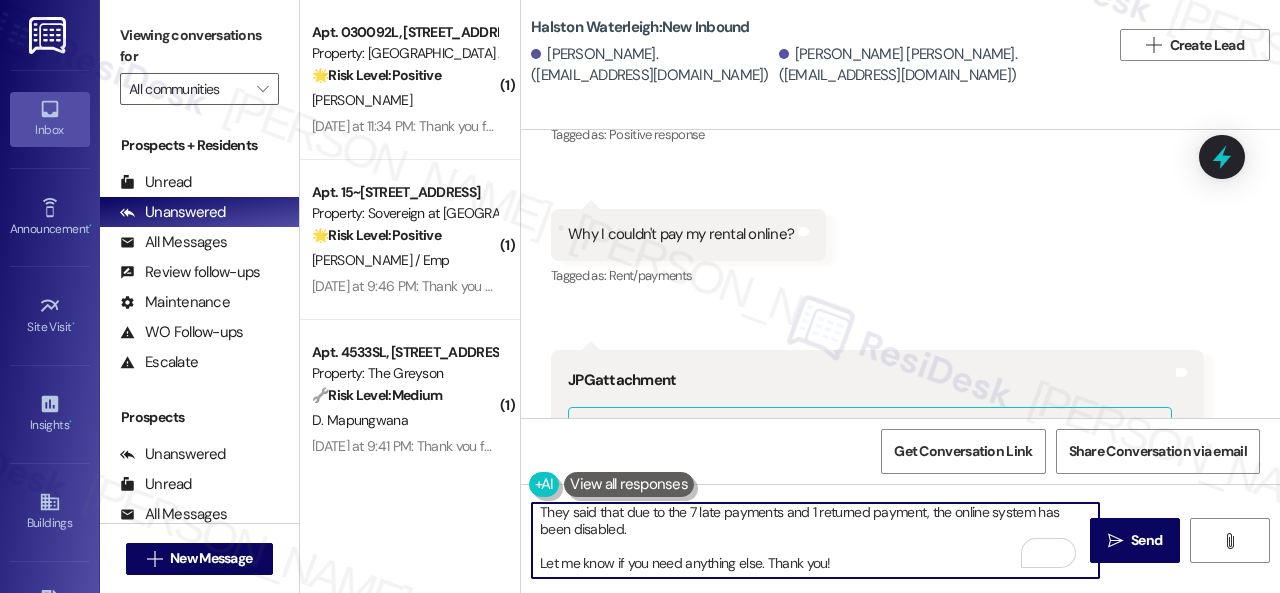drag, startPoint x: 540, startPoint y: 547, endPoint x: 758, endPoint y: 544, distance: 218.02065 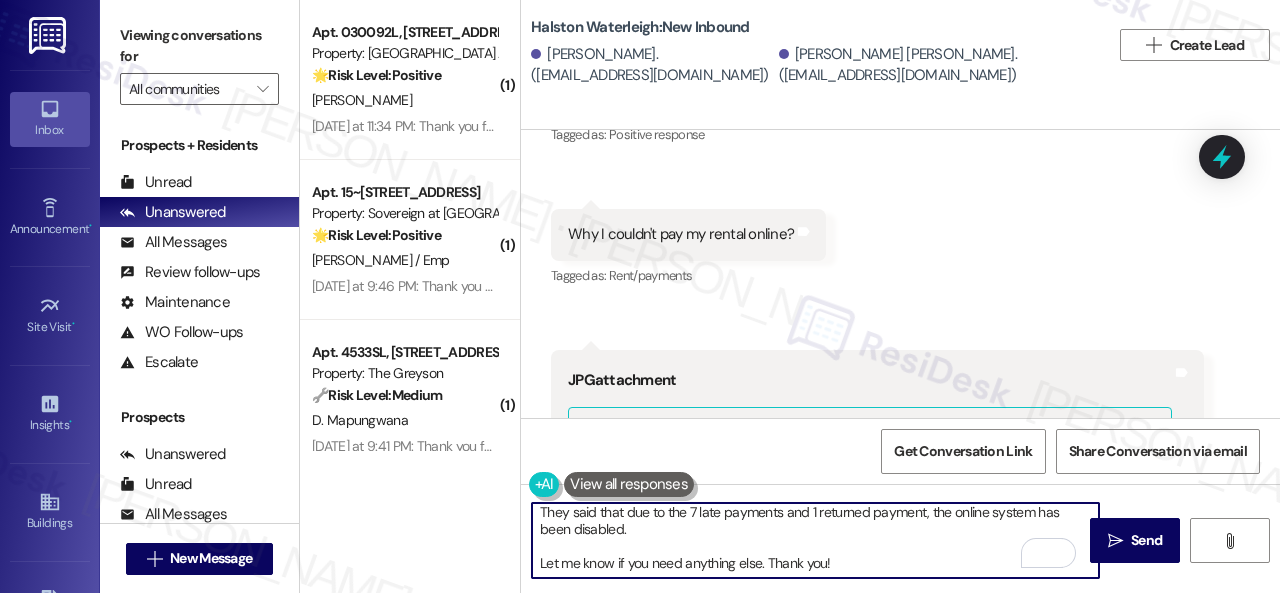 click on "Hey, I heard back from the team.
They said that due to the 7 late payments and 1 returned payment, the online system has been disabled.
Let me know if you need anything else. Thank you!" at bounding box center [815, 540] 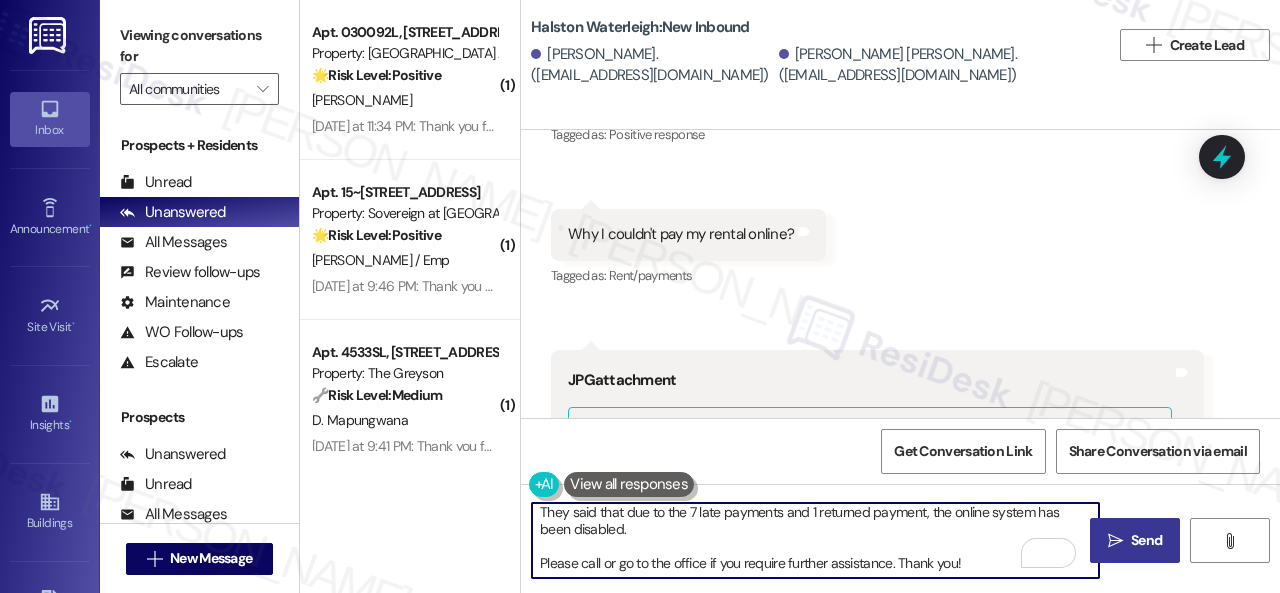 type on "Hey, I heard back from the team.
They said that due to the 7 late payments and 1 returned payment, the online system has been disabled.
Please call or go to the office if you require further assistance. Thank you!" 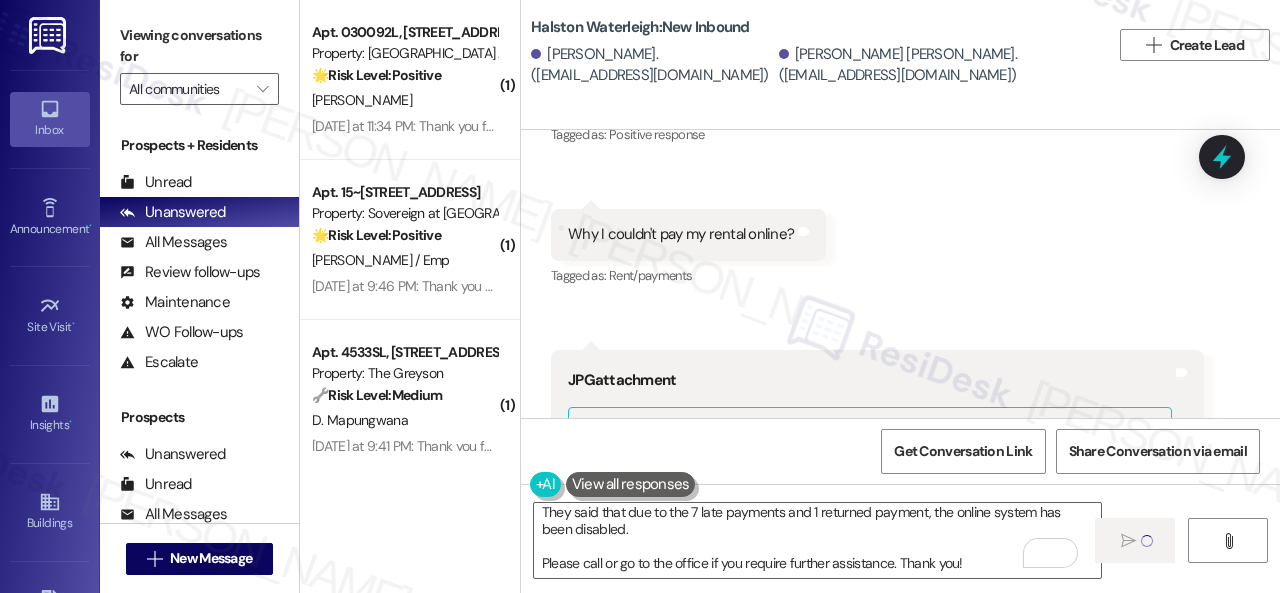 type 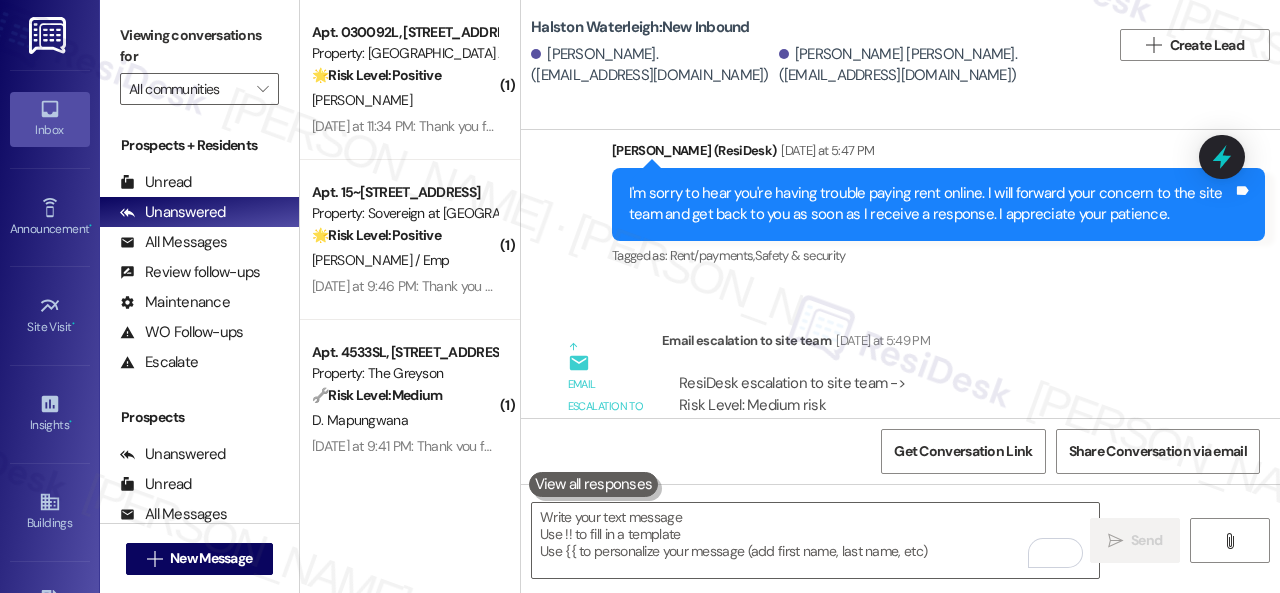 scroll, scrollTop: 46220, scrollLeft: 0, axis: vertical 